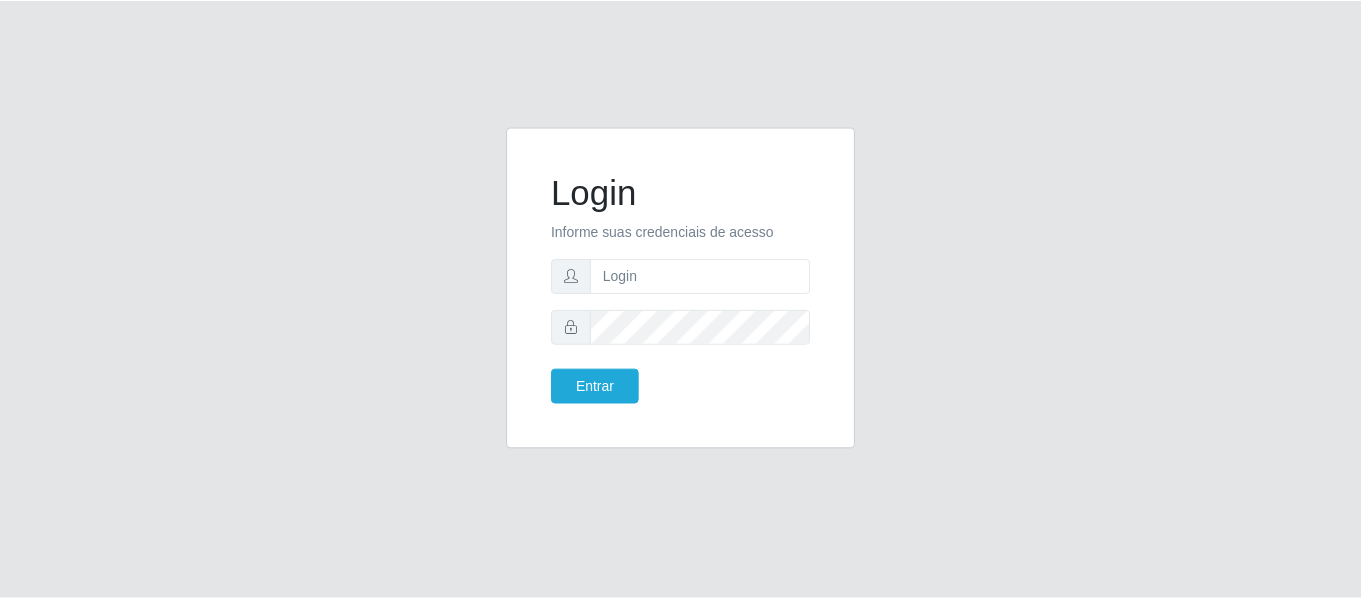 scroll, scrollTop: 0, scrollLeft: 0, axis: both 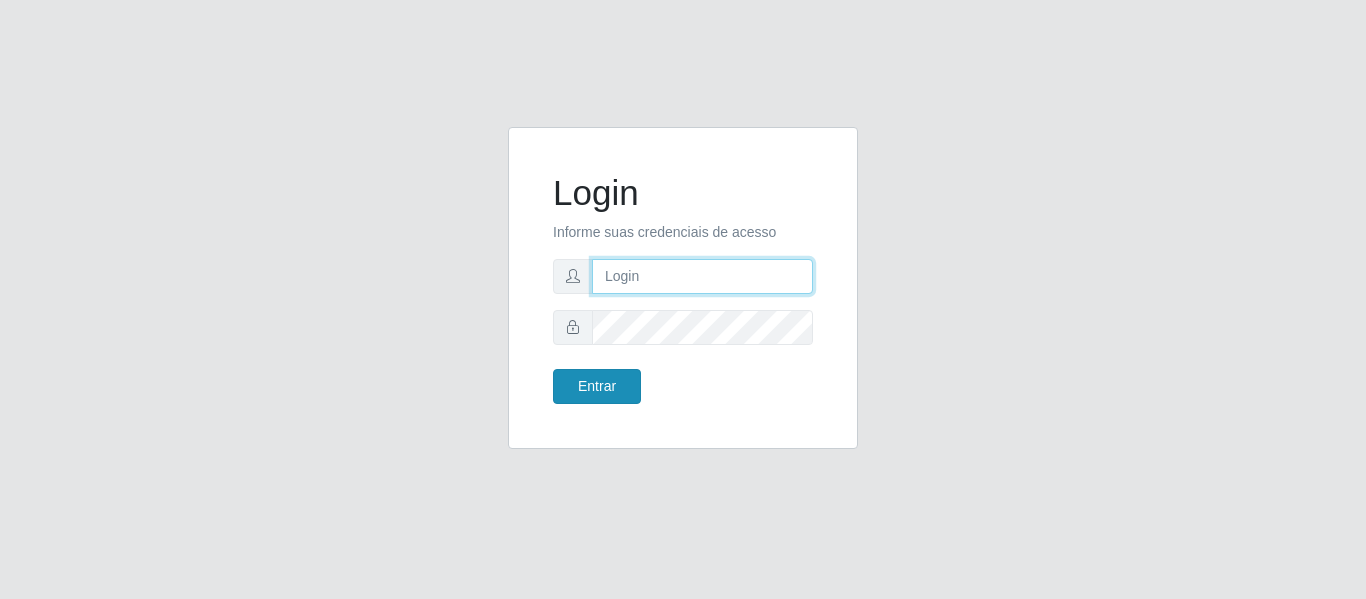 type on "[USERNAME]@[DOMAIN]" 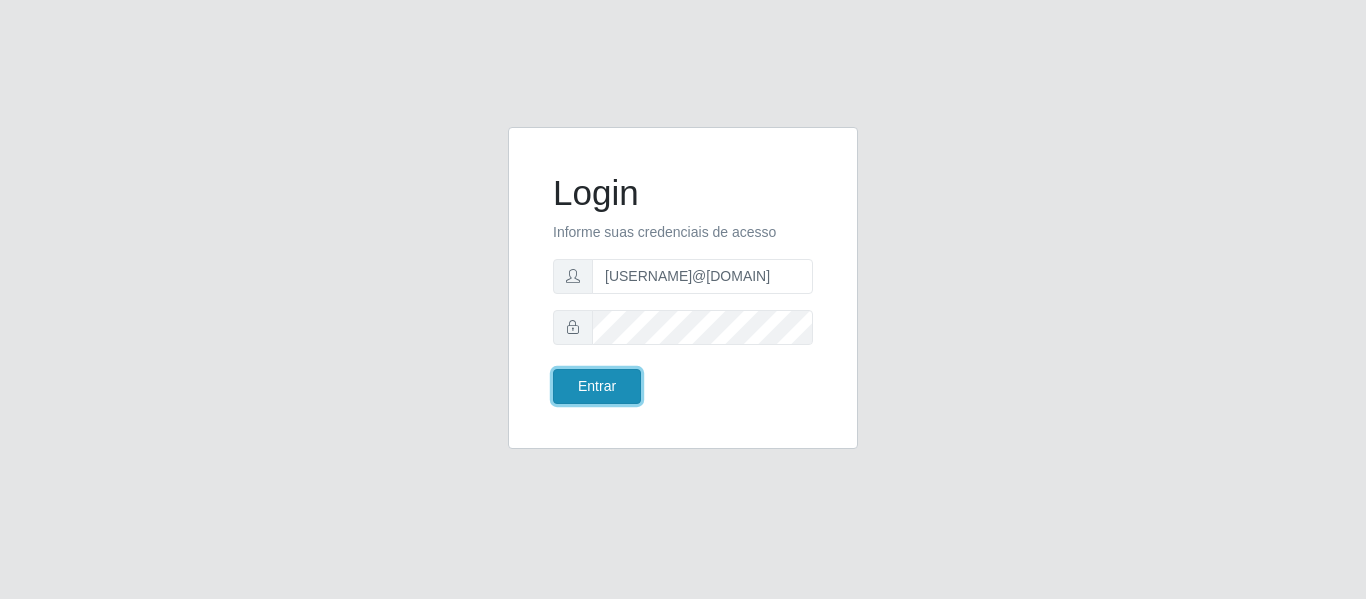 click on "Entrar" at bounding box center [597, 386] 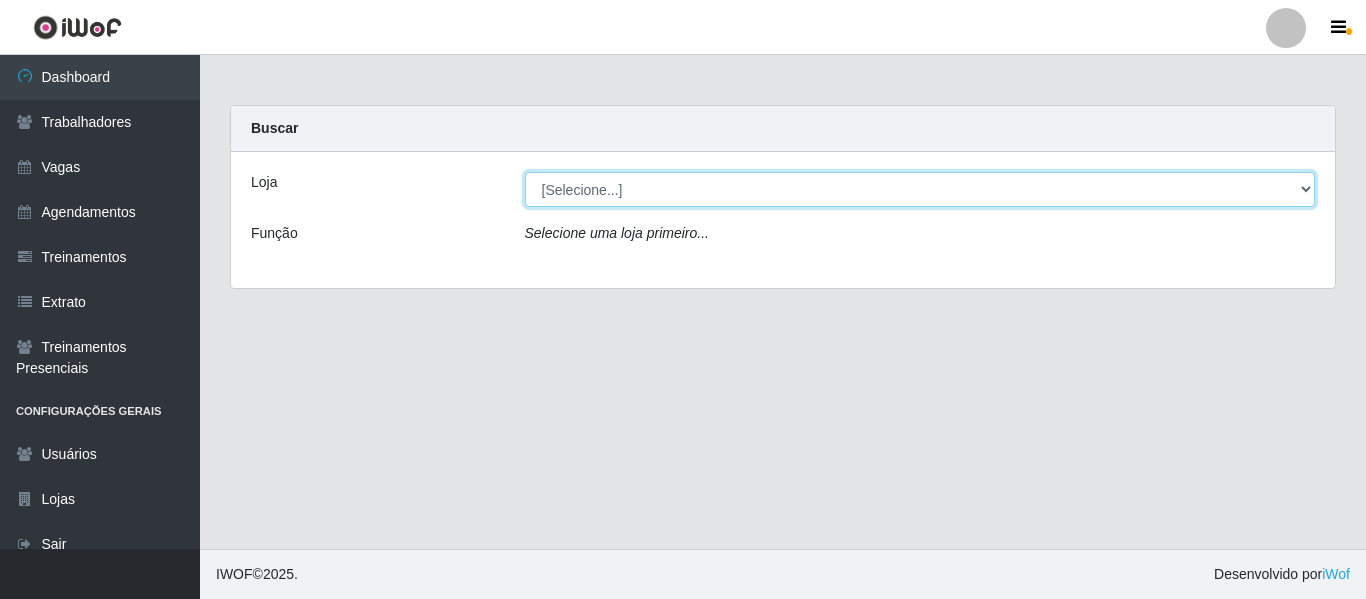 click on "[Selecione...] Rede Compras - CD Logistica" at bounding box center (920, 189) 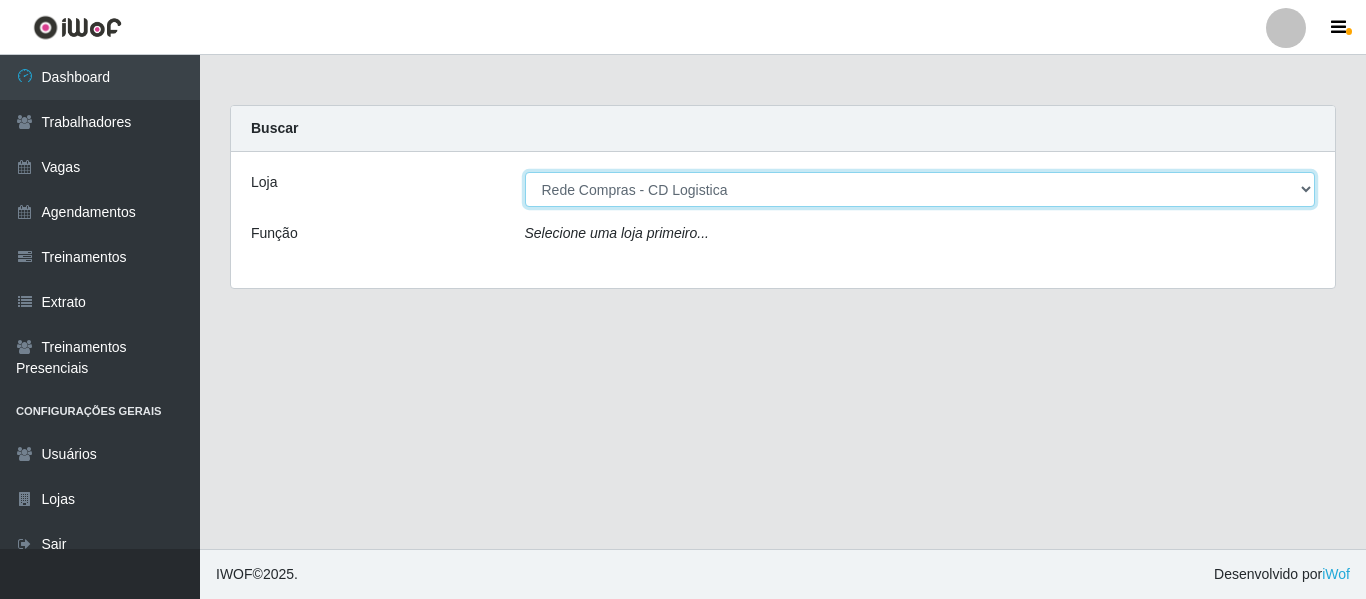 click on "[Selecione...] Rede Compras - CD Logistica" at bounding box center [920, 189] 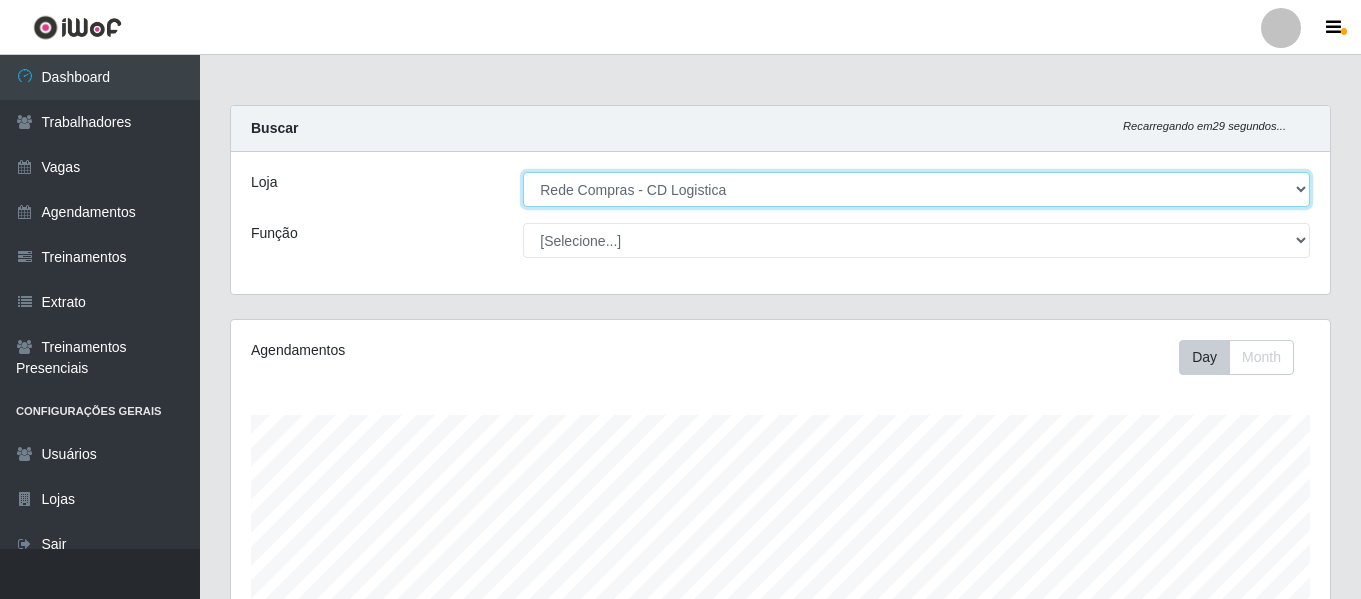 scroll, scrollTop: 999585, scrollLeft: 998901, axis: both 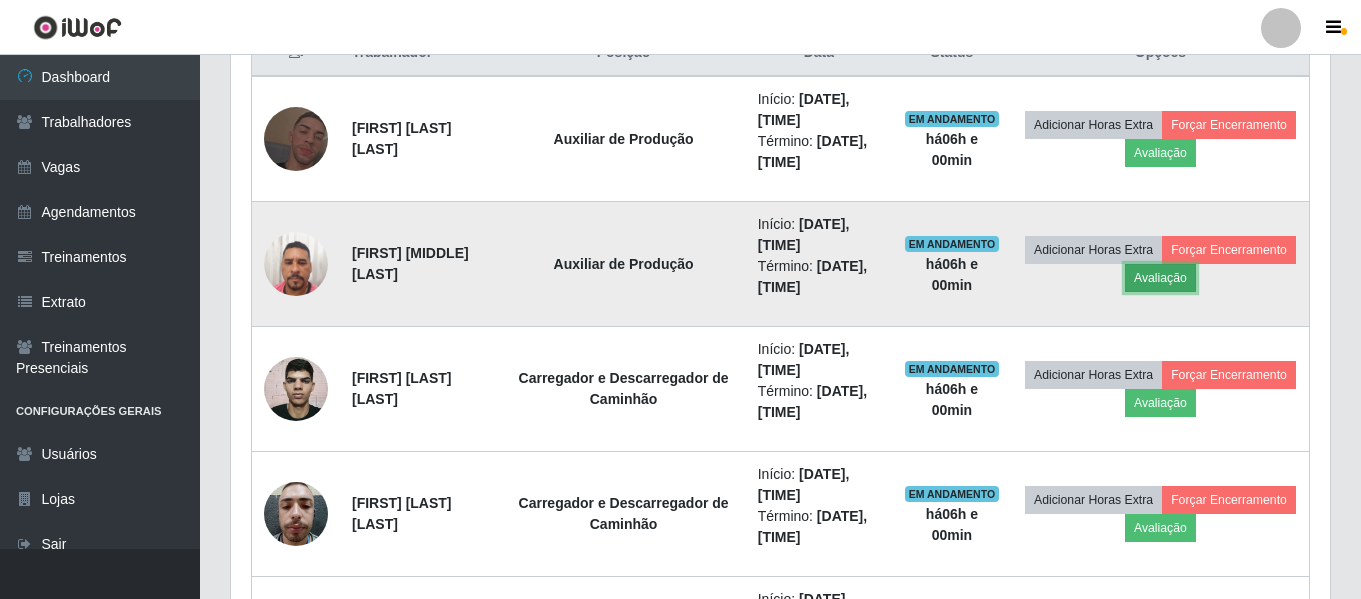 click on "Avaliação" at bounding box center (1160, 278) 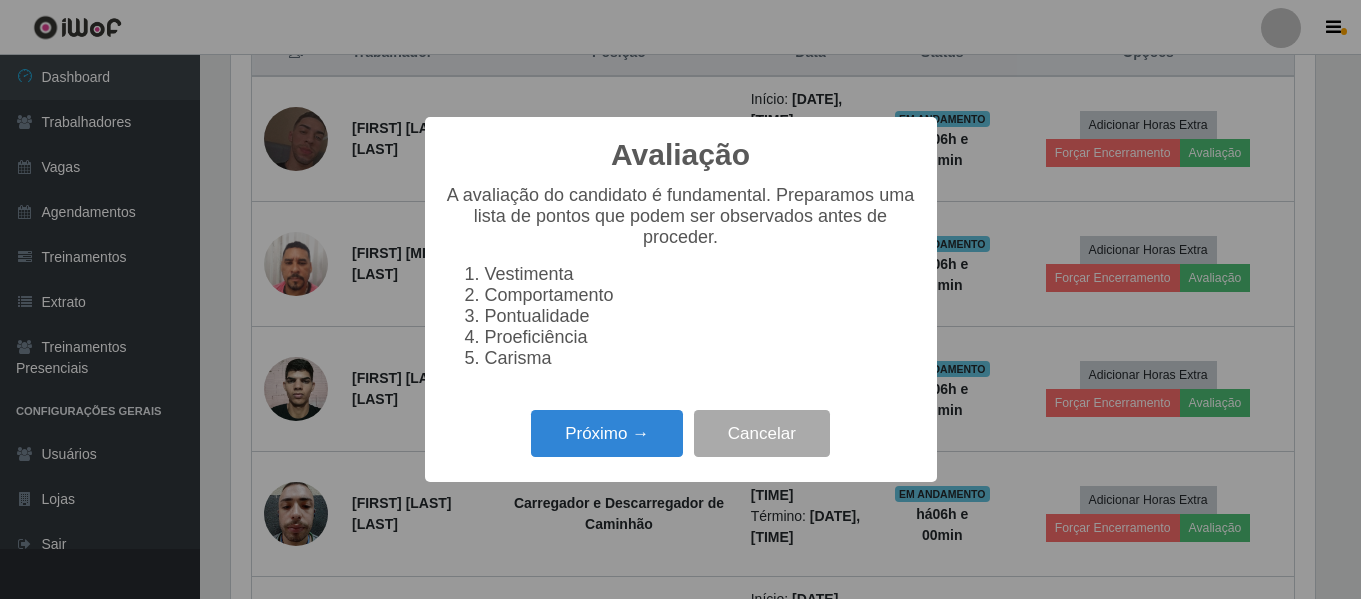 scroll, scrollTop: 999585, scrollLeft: 998911, axis: both 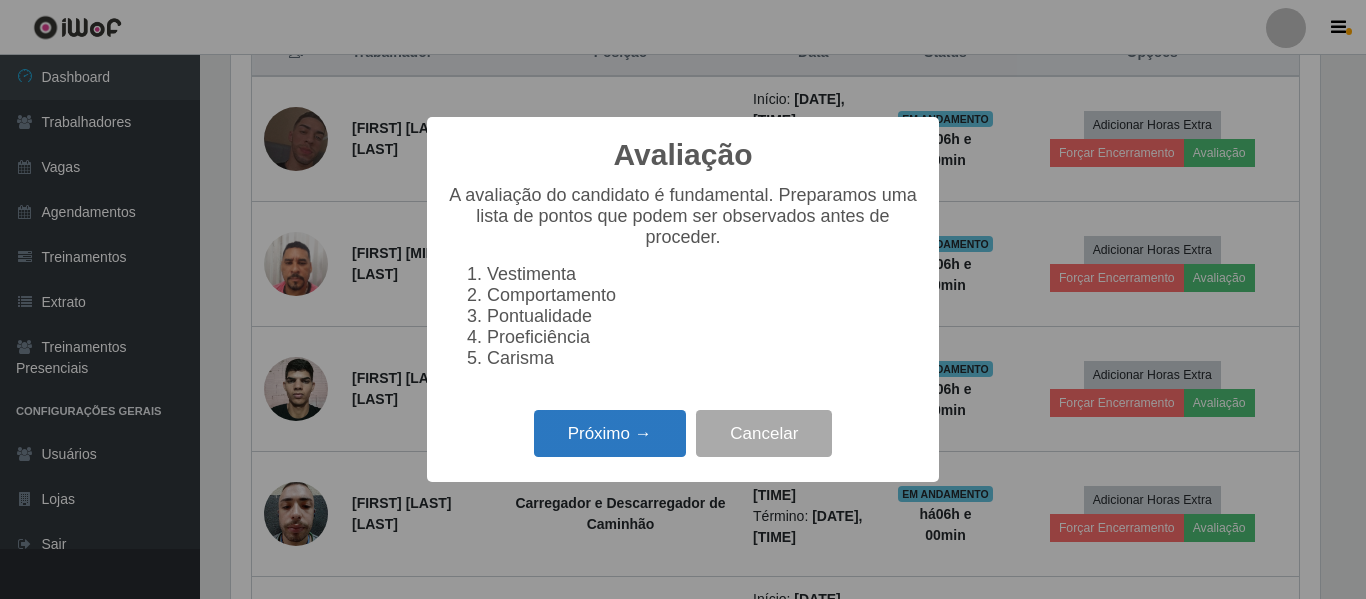 click on "Próximo →" at bounding box center [610, 433] 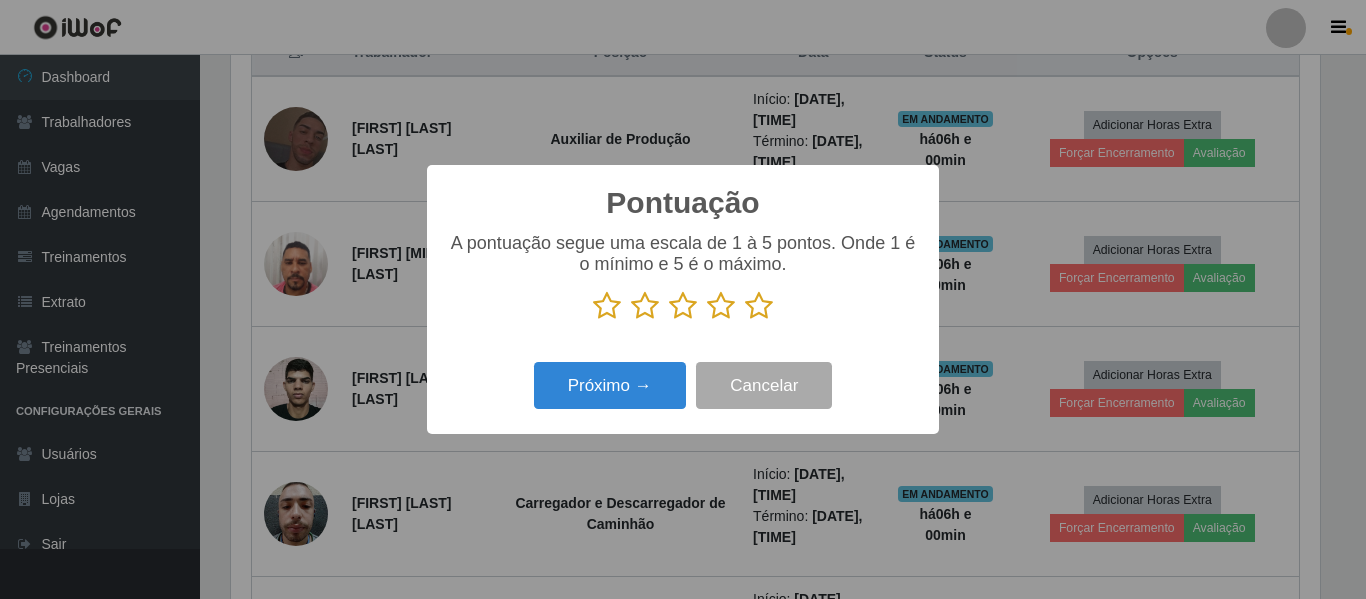 click at bounding box center [759, 306] 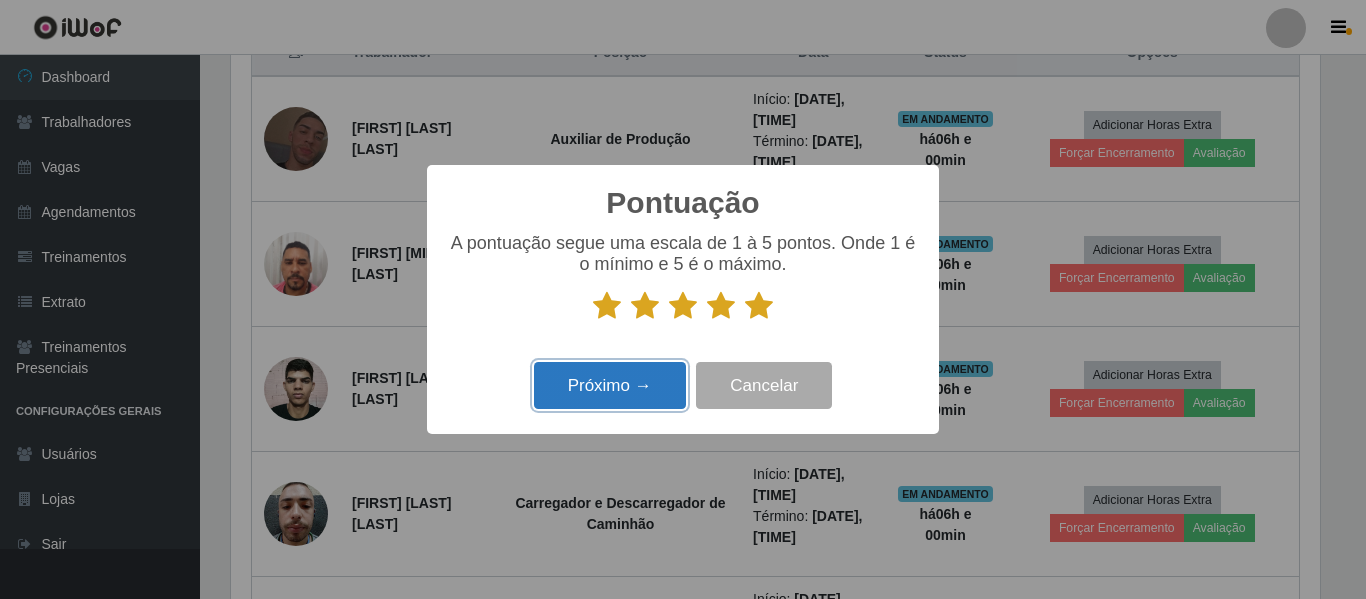 click on "Próximo →" at bounding box center [610, 385] 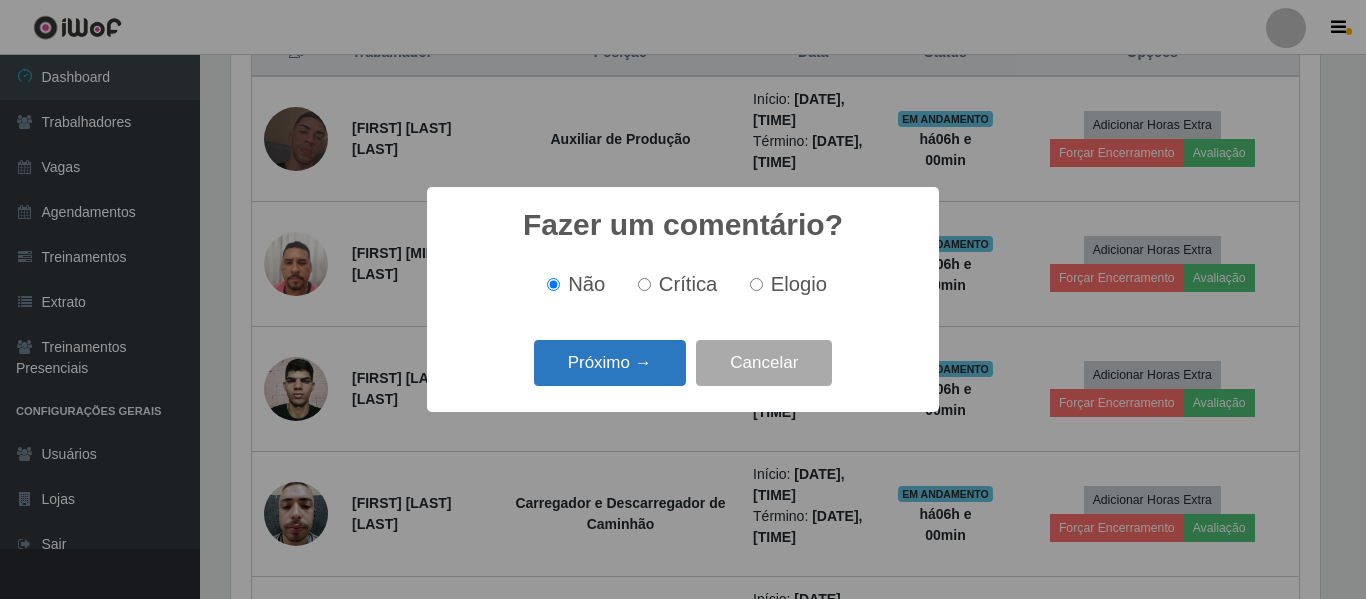 click on "Próximo →" at bounding box center (610, 363) 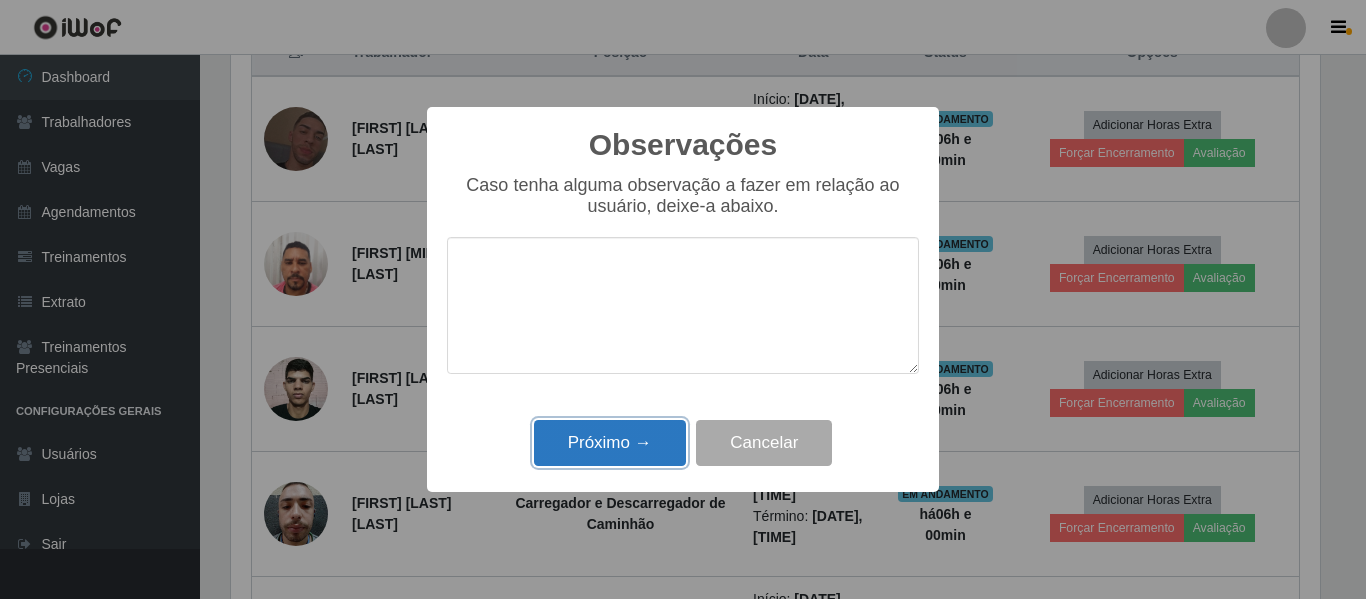click on "Próximo →" at bounding box center (610, 443) 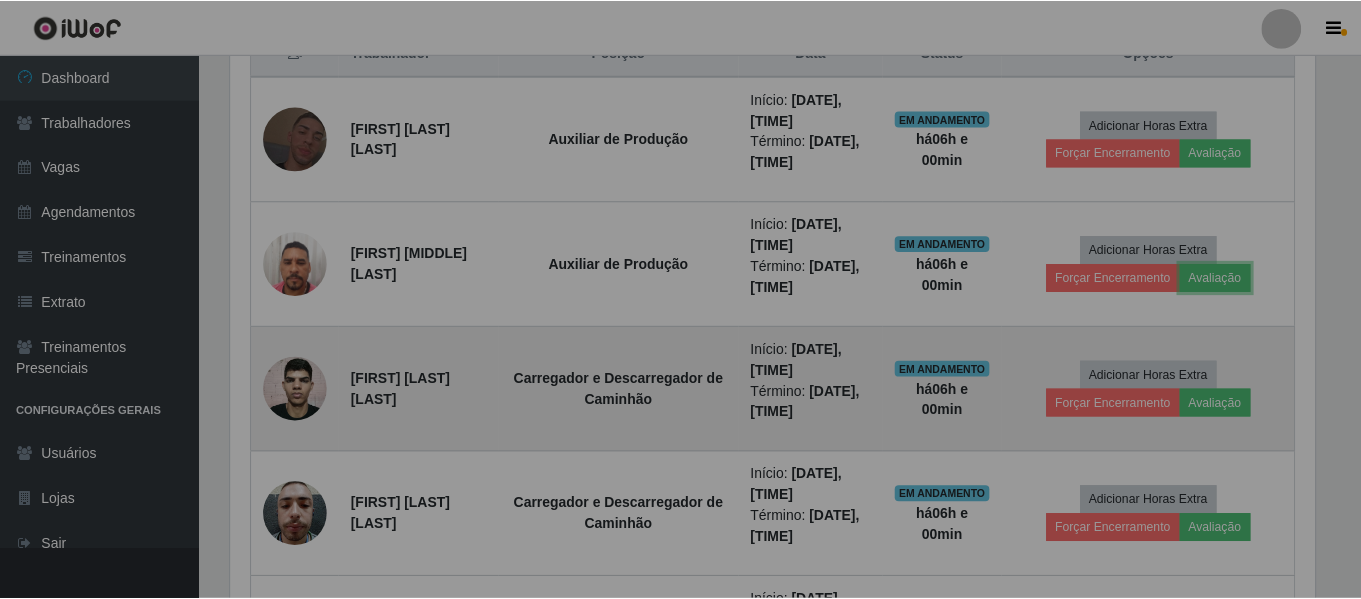 scroll, scrollTop: 999585, scrollLeft: 998901, axis: both 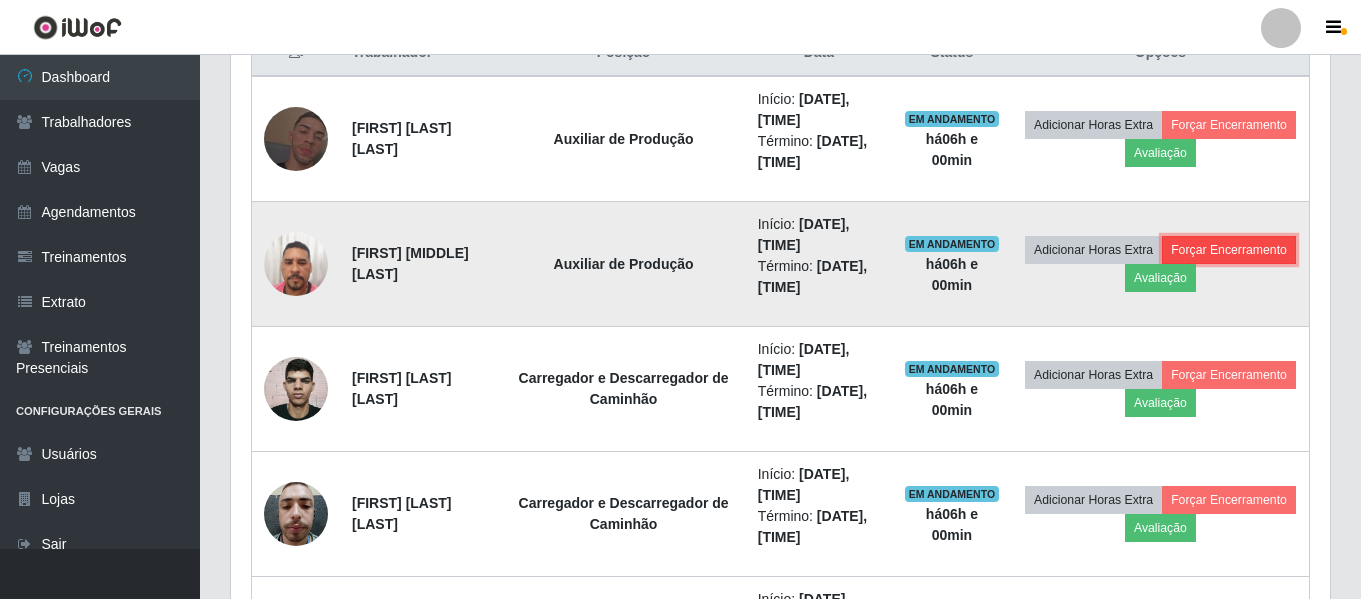 click on "Forçar Encerramento" at bounding box center (1229, 250) 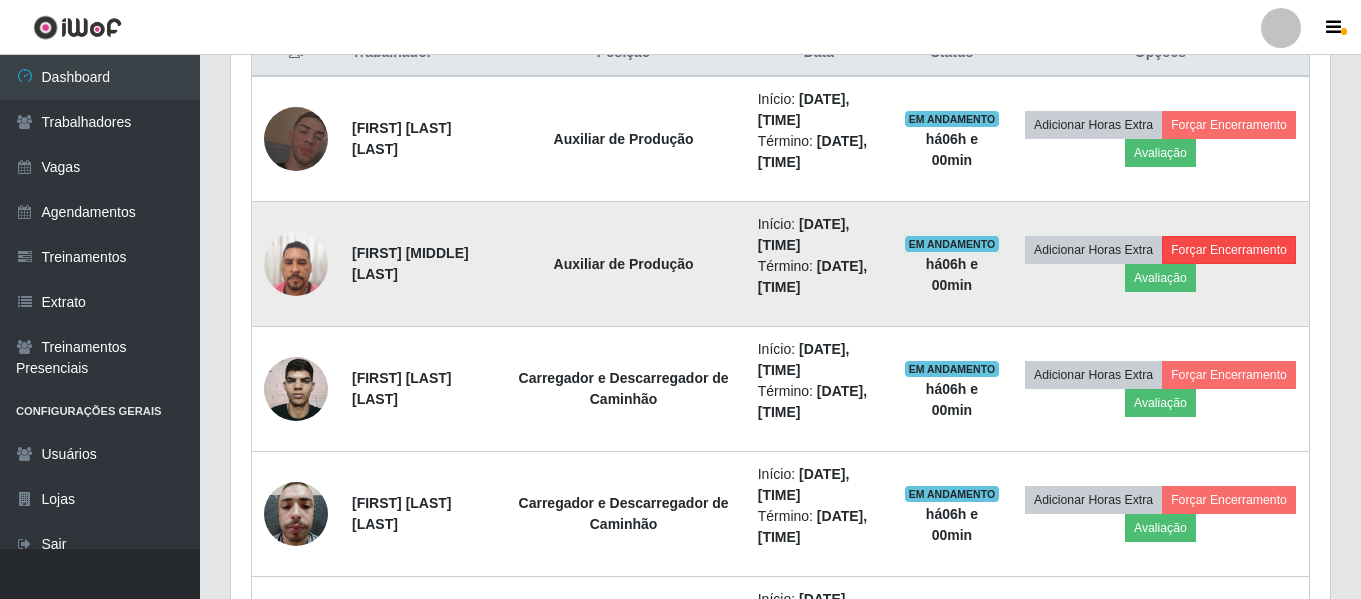 scroll, scrollTop: 999585, scrollLeft: 998911, axis: both 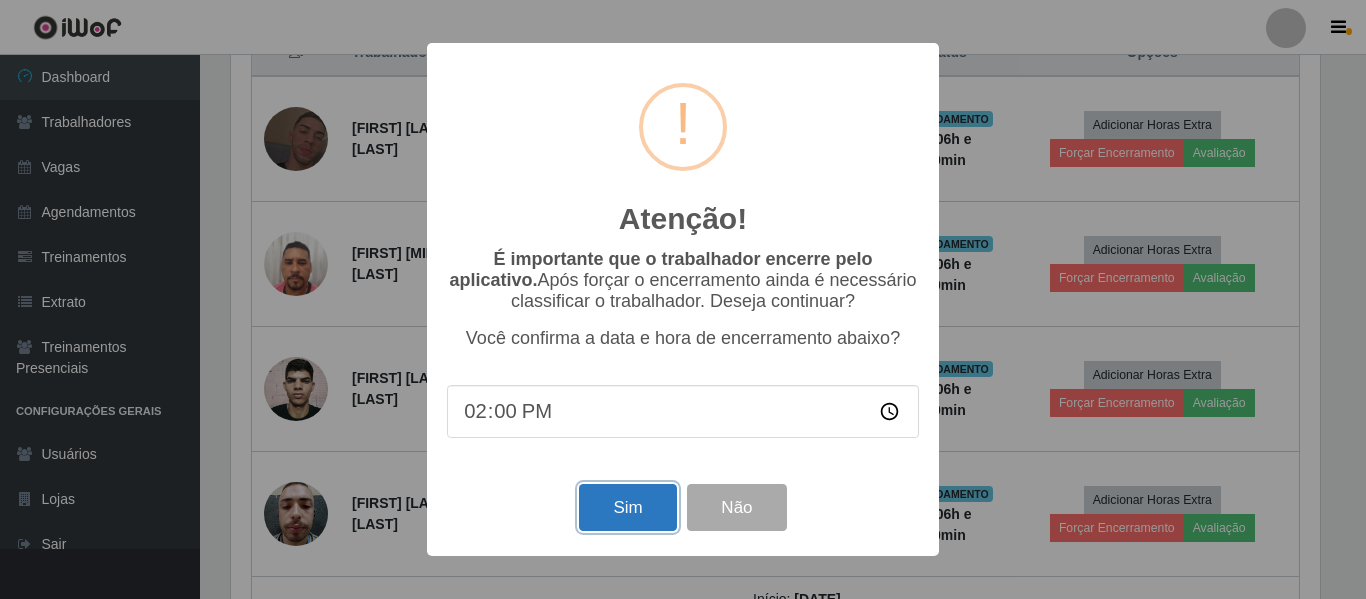 click on "Sim" at bounding box center (627, 507) 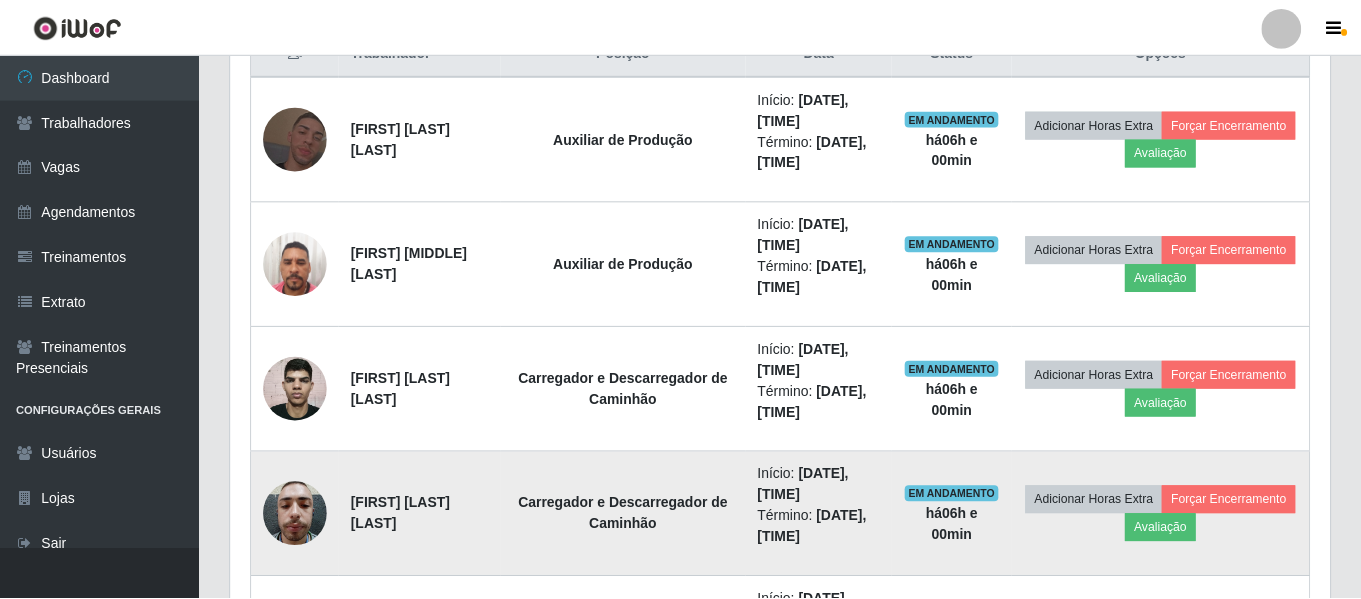 scroll, scrollTop: 999585, scrollLeft: 998901, axis: both 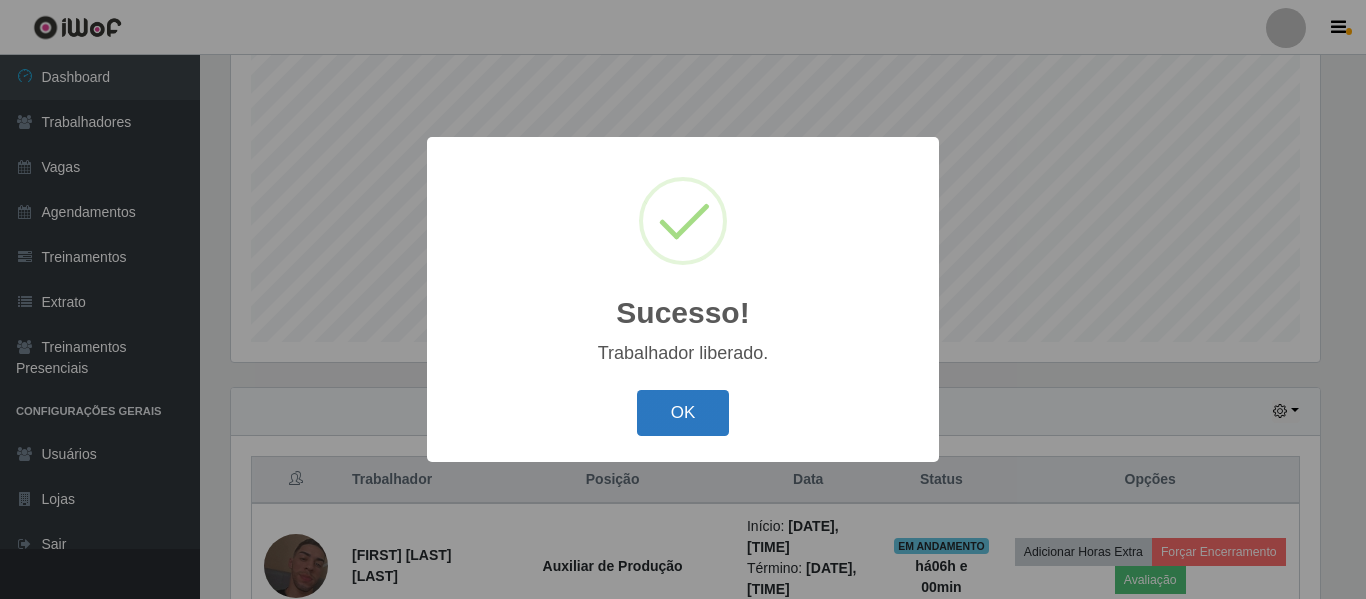 click on "OK" at bounding box center [683, 413] 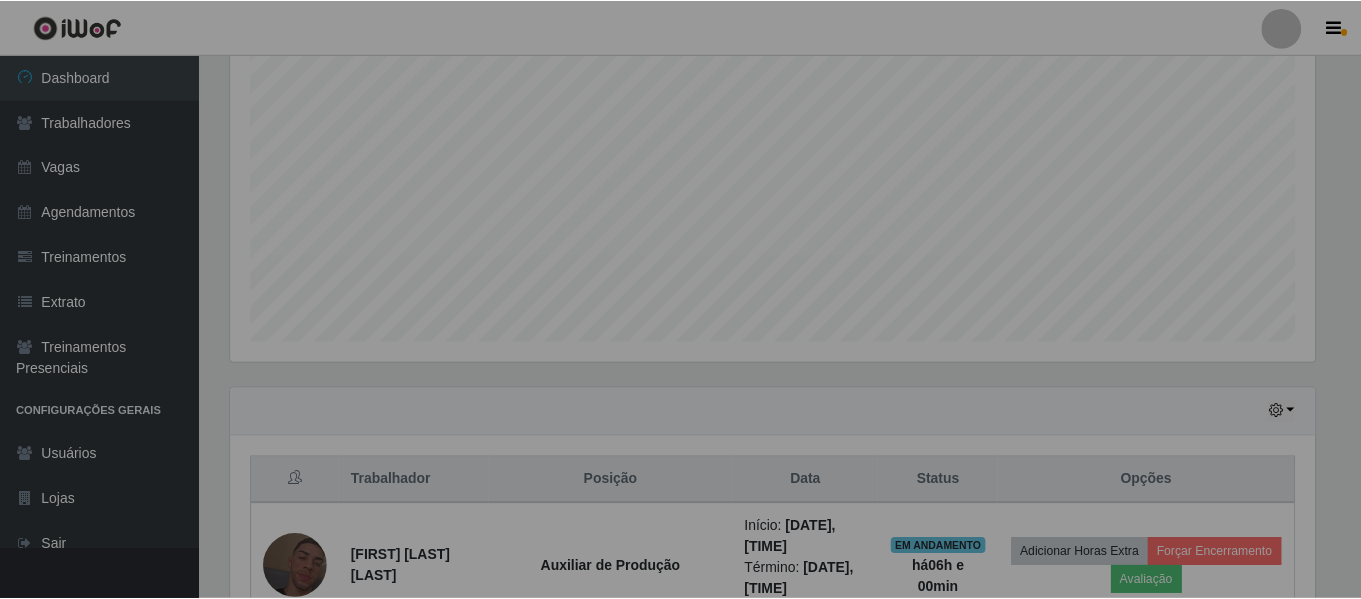 scroll, scrollTop: 999585, scrollLeft: 998901, axis: both 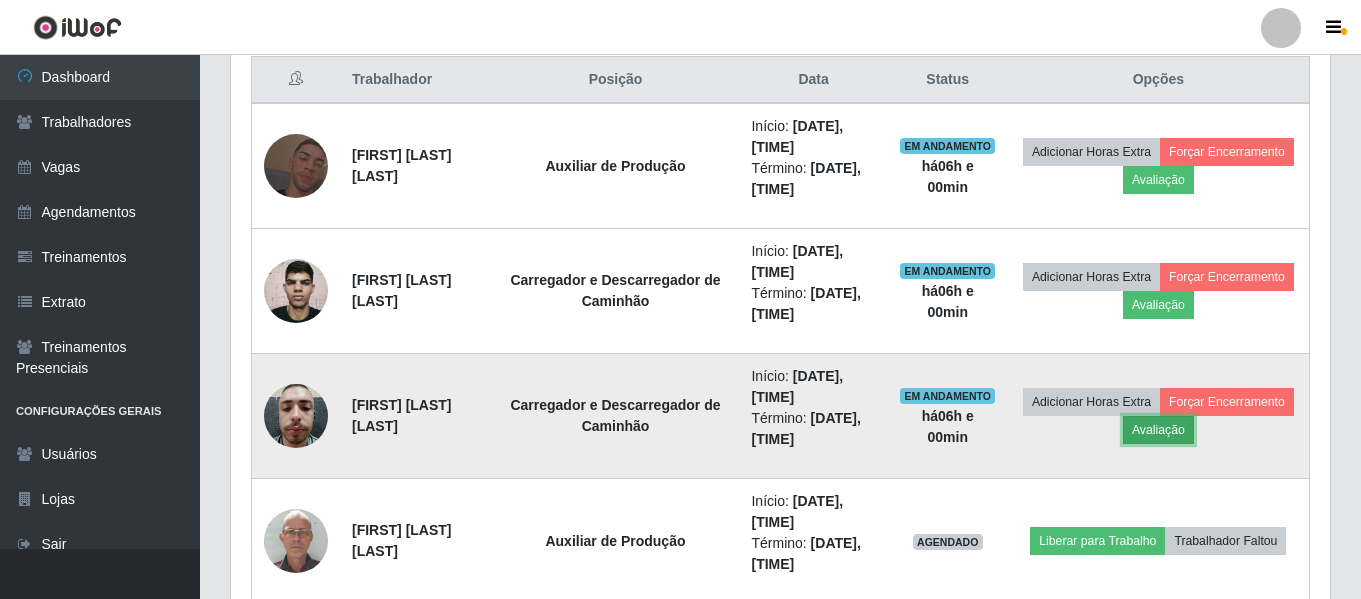 click on "Avaliação" at bounding box center (1158, 430) 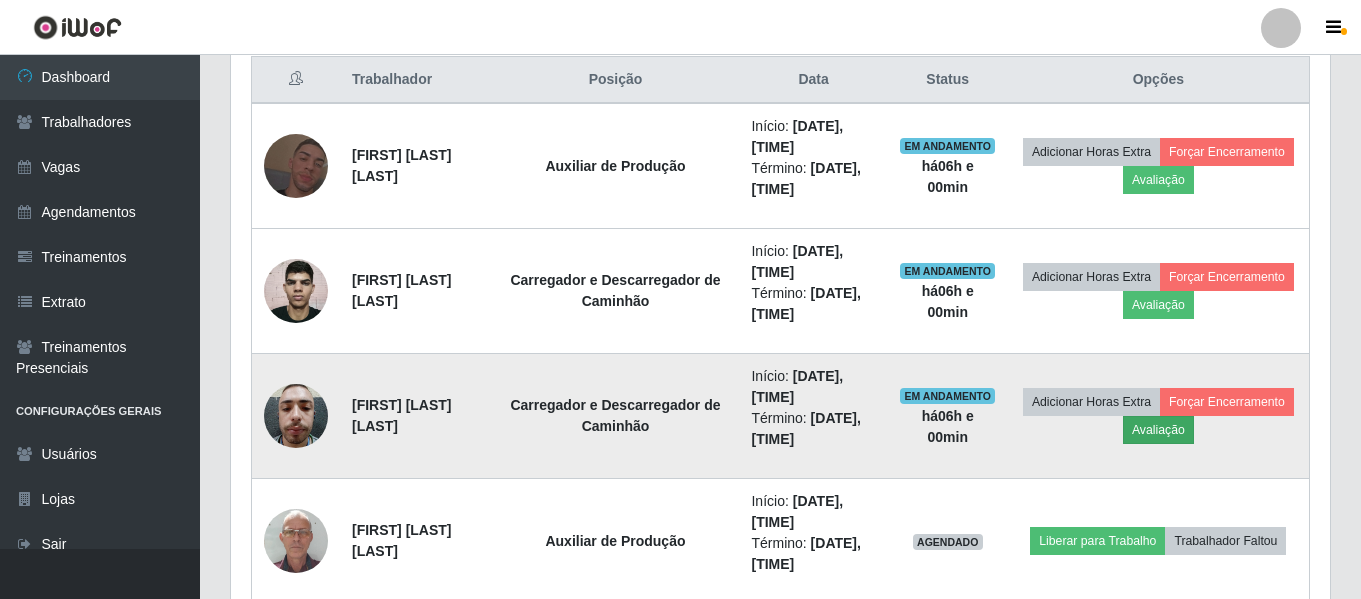 scroll, scrollTop: 999585, scrollLeft: 998911, axis: both 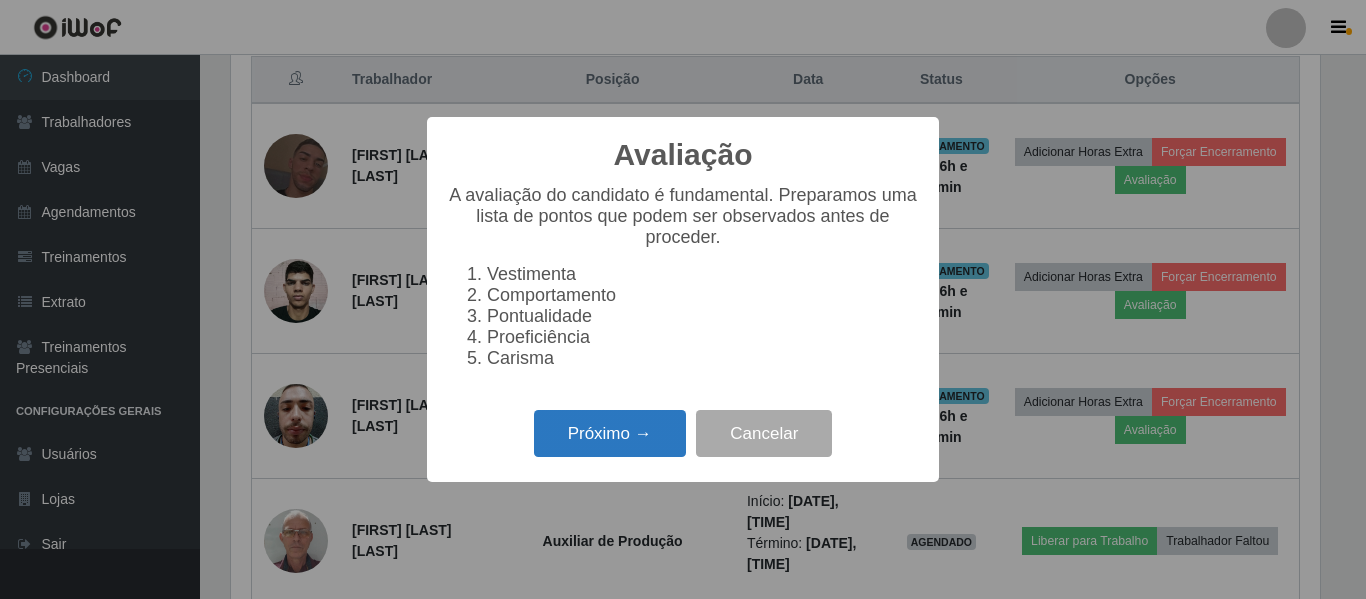 click on "Próximo →" at bounding box center [610, 433] 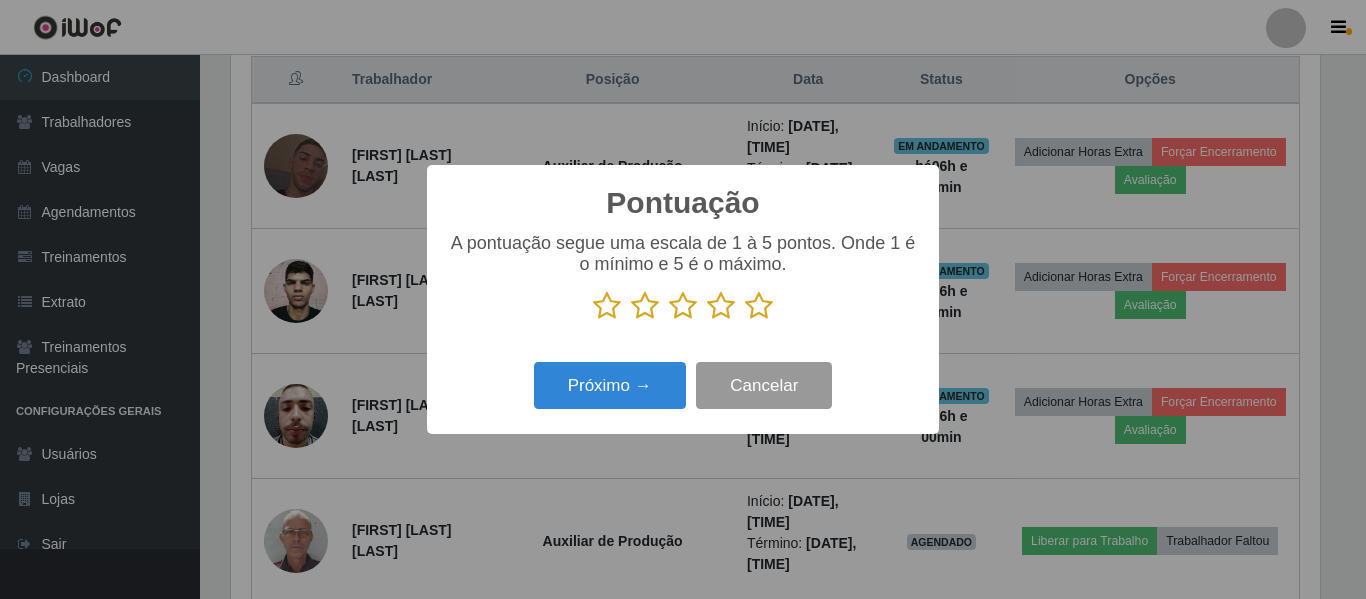 scroll, scrollTop: 999585, scrollLeft: 998911, axis: both 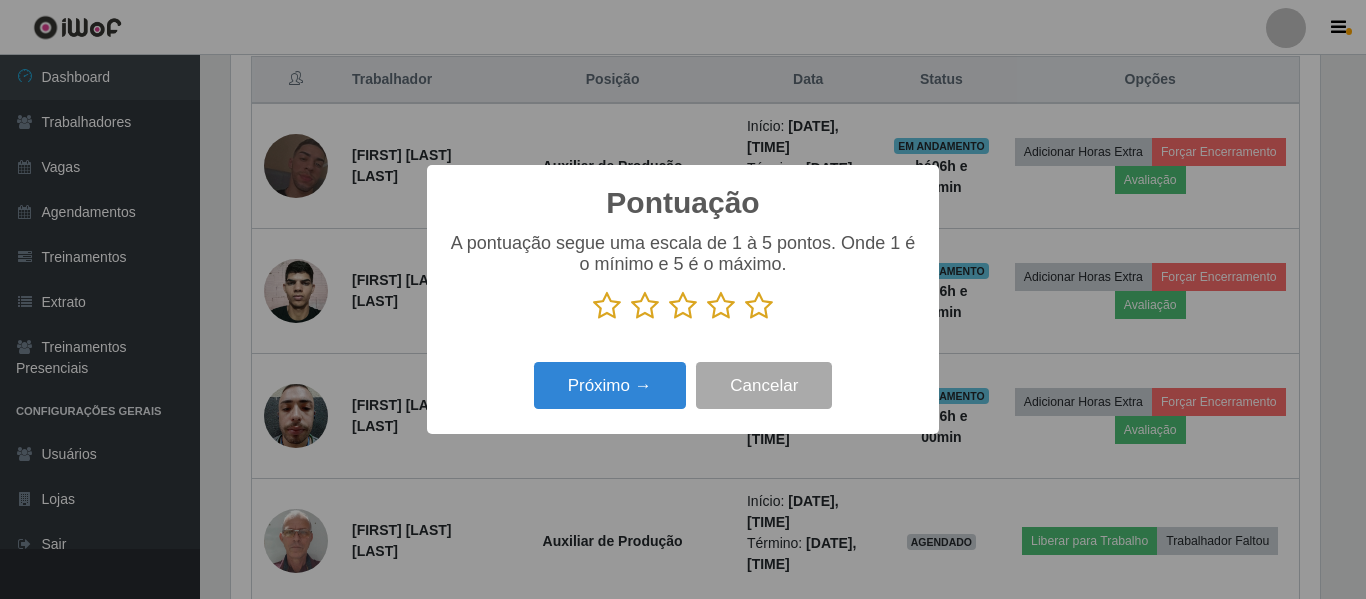 click at bounding box center (759, 306) 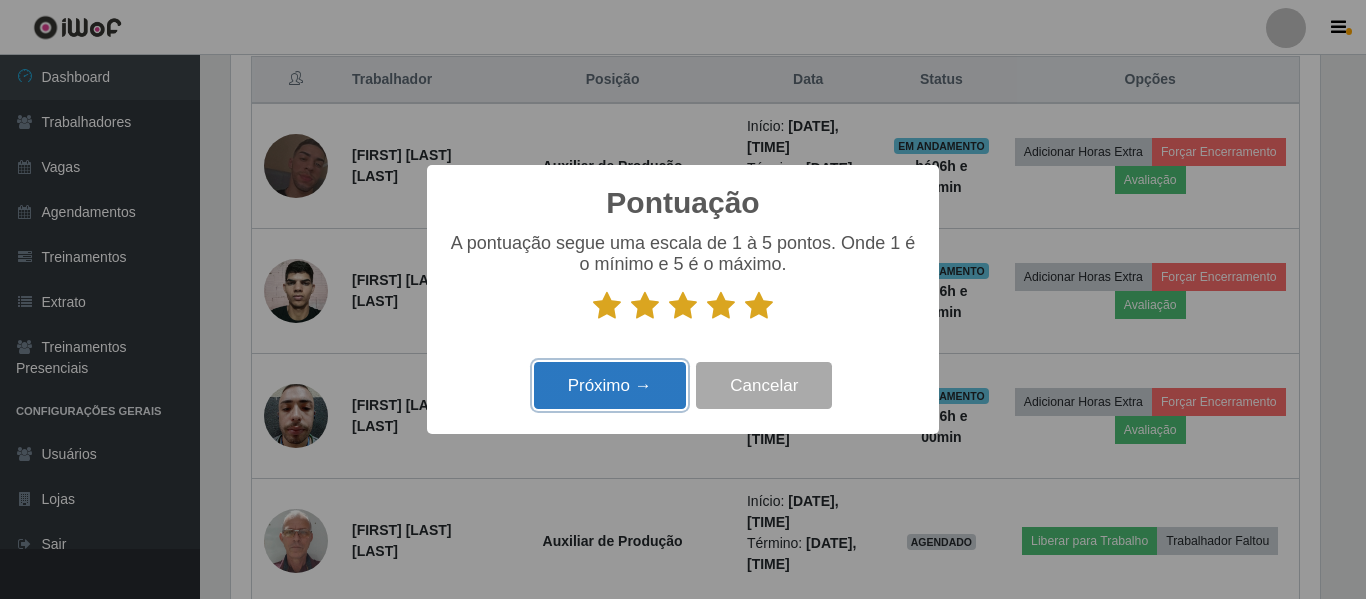 click on "Próximo →" at bounding box center (610, 385) 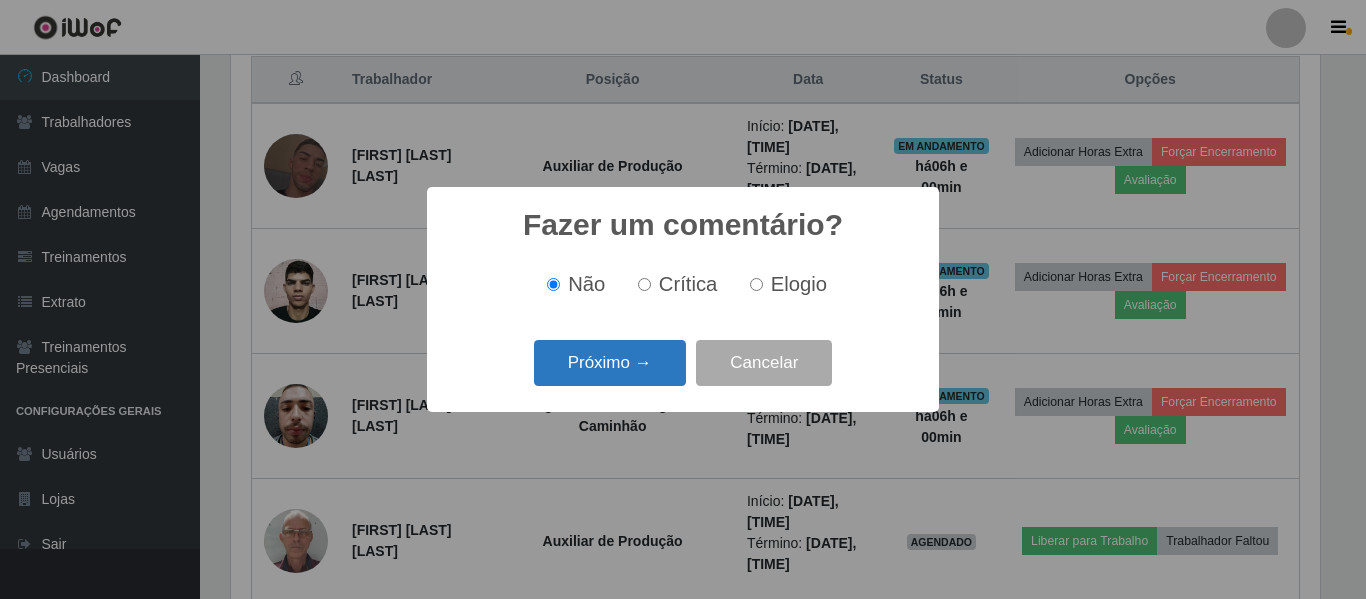 click on "Próximo →" at bounding box center [610, 363] 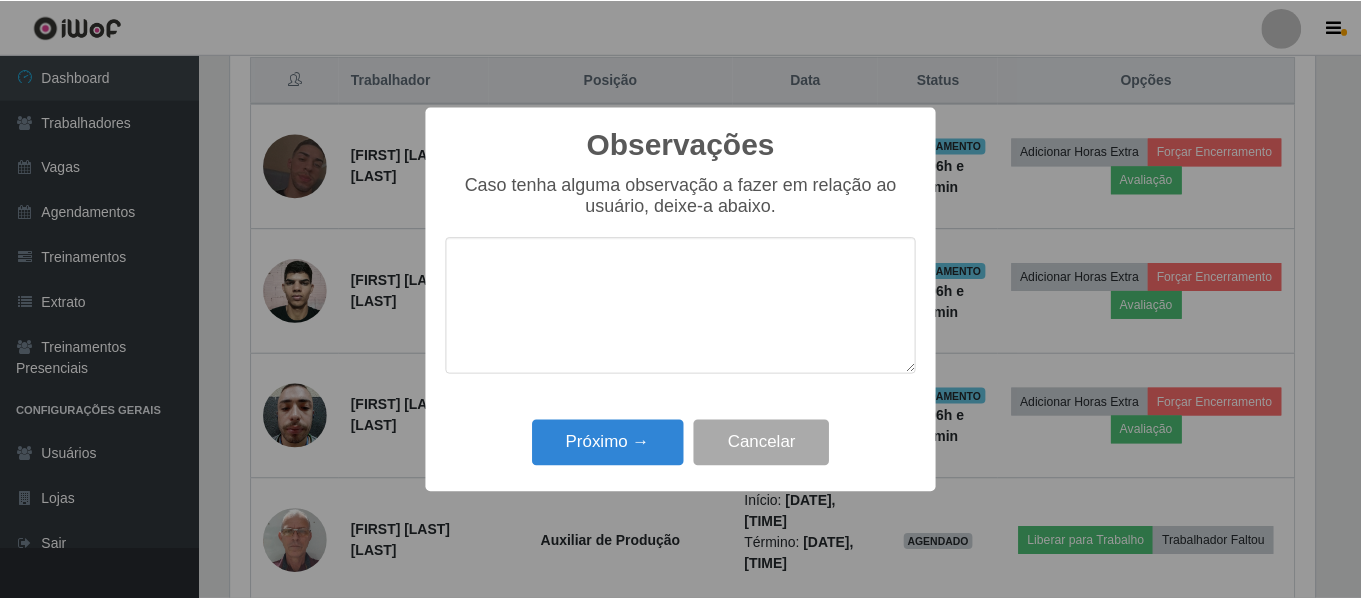 scroll, scrollTop: 999585, scrollLeft: 998911, axis: both 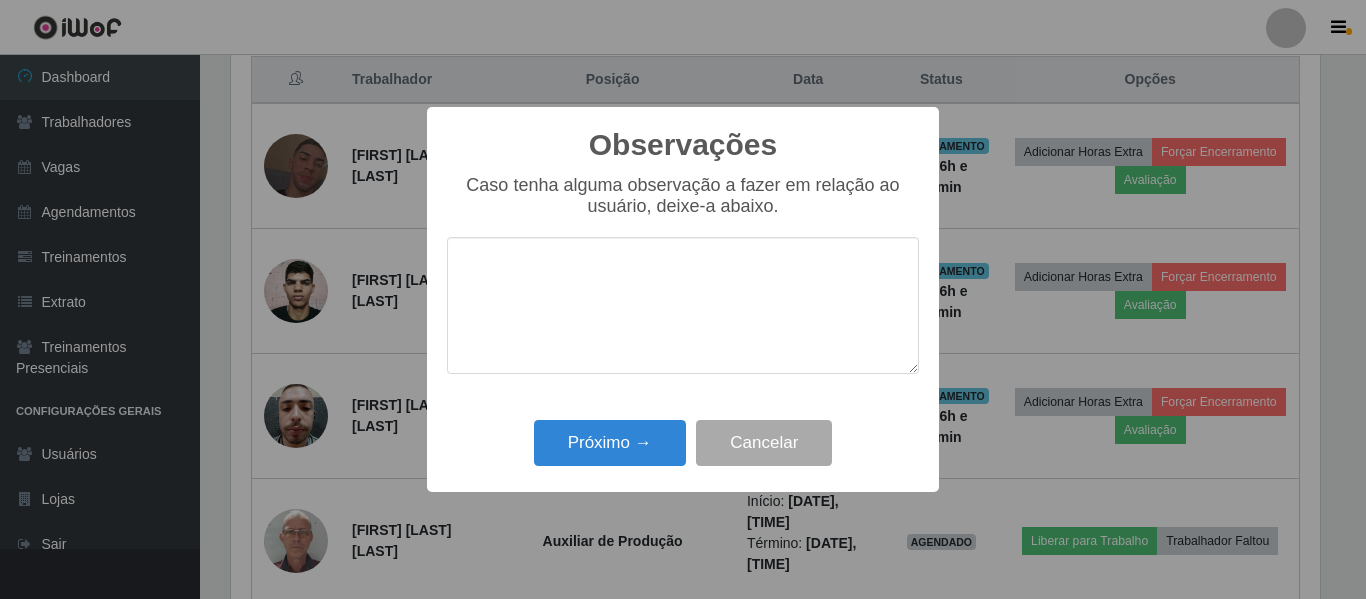 click on "Próximo → Cancelar" at bounding box center [683, 442] 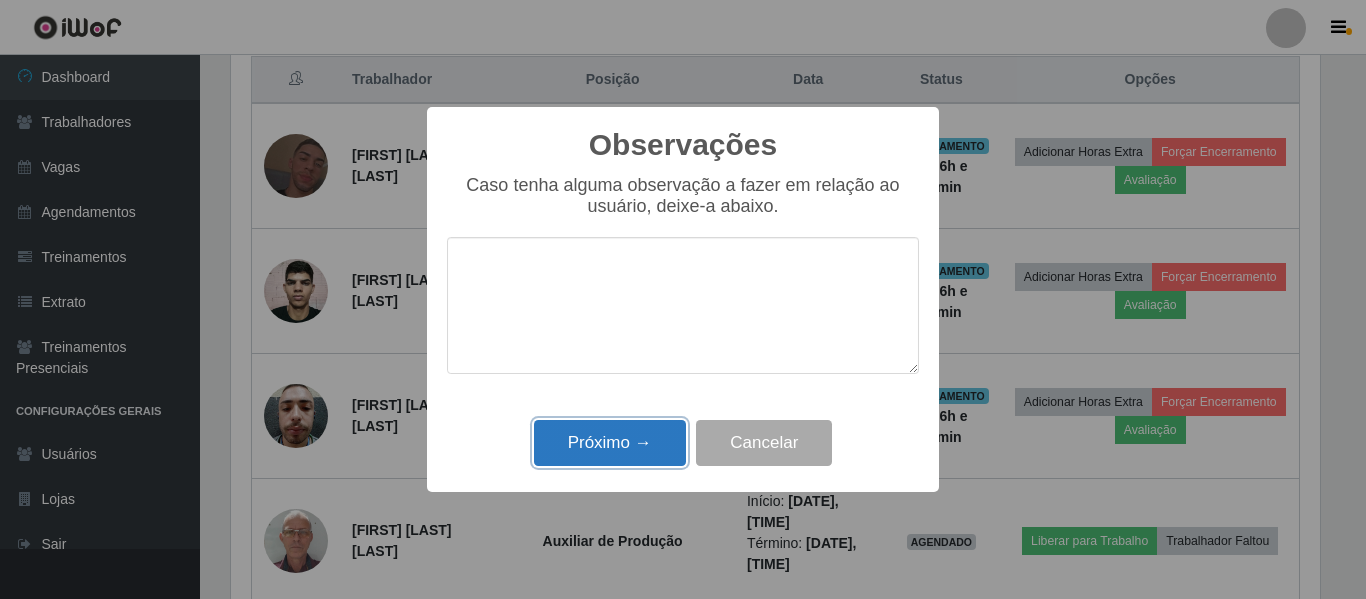 click on "Próximo →" at bounding box center (610, 443) 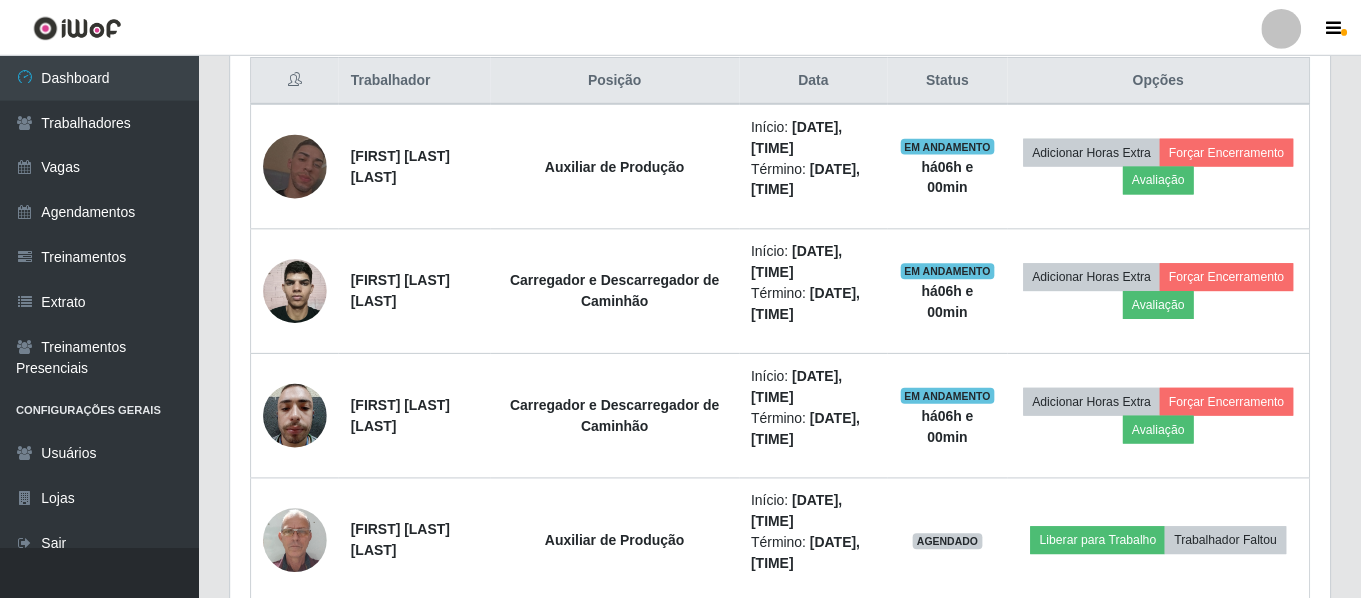 scroll, scrollTop: 999585, scrollLeft: 998901, axis: both 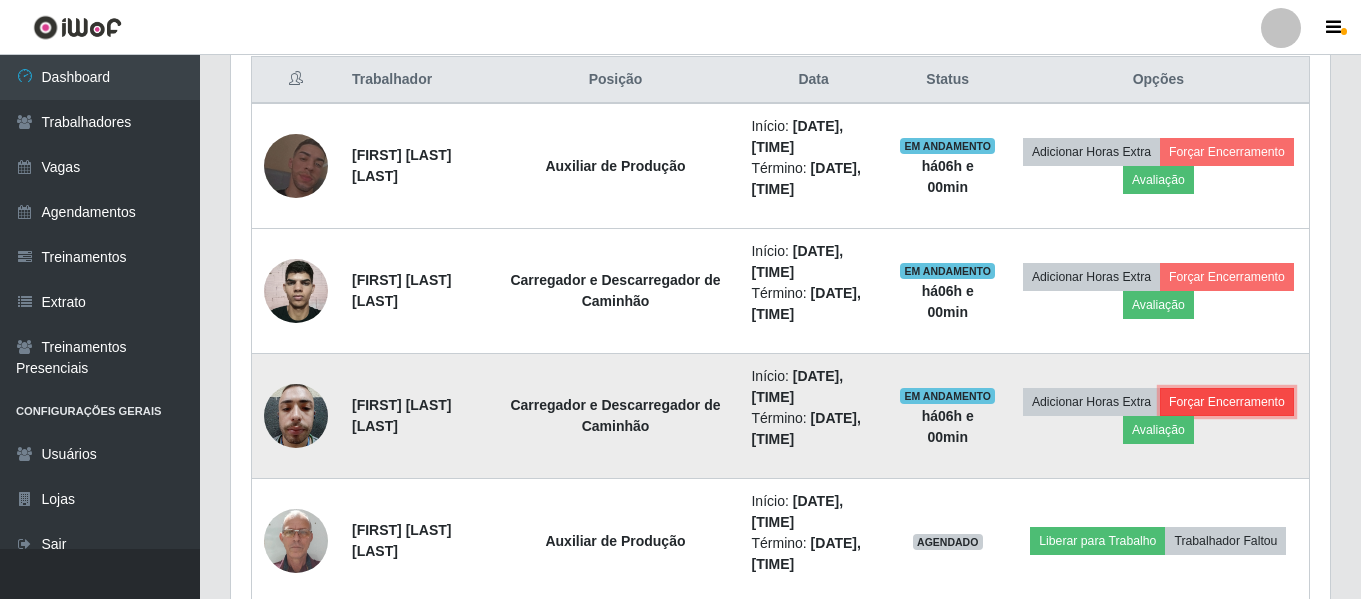 click on "Forçar Encerramento" at bounding box center (1227, 402) 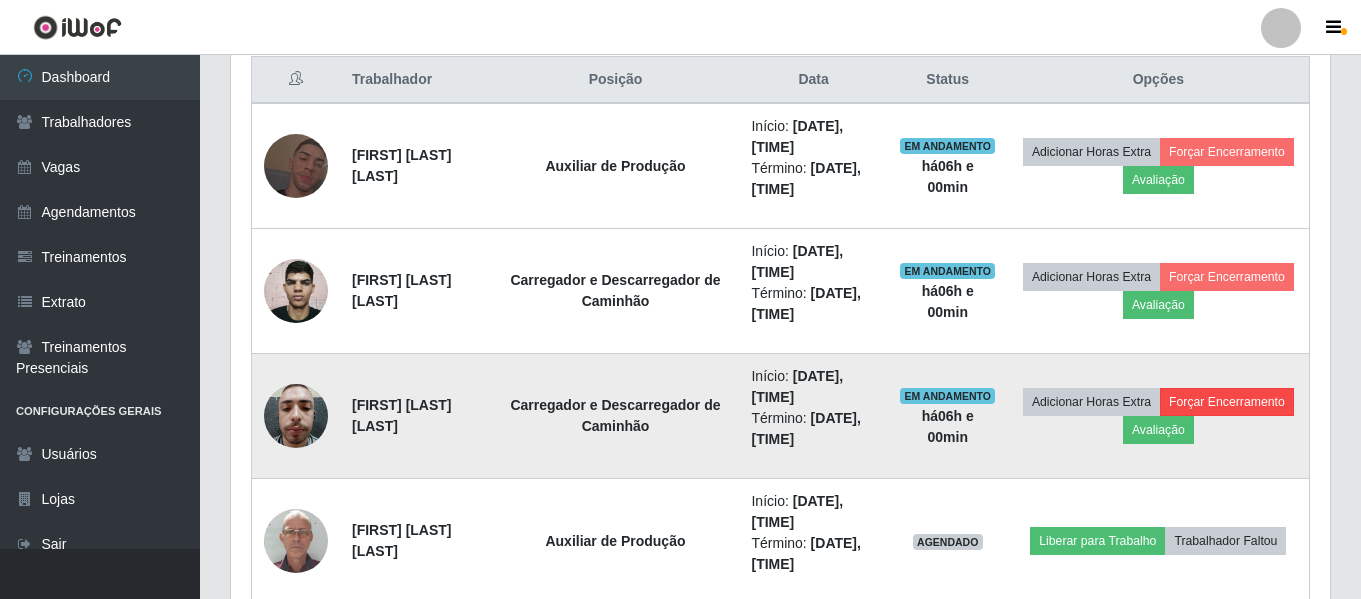scroll, scrollTop: 999585, scrollLeft: 998911, axis: both 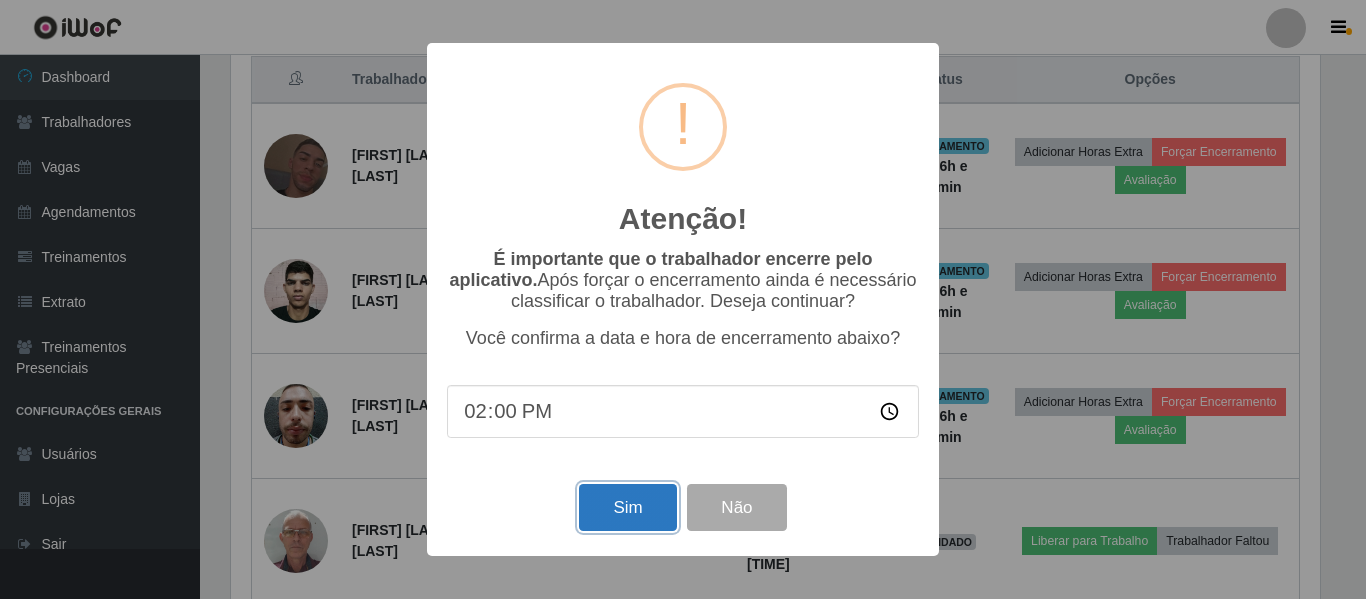 click on "Sim" at bounding box center (627, 507) 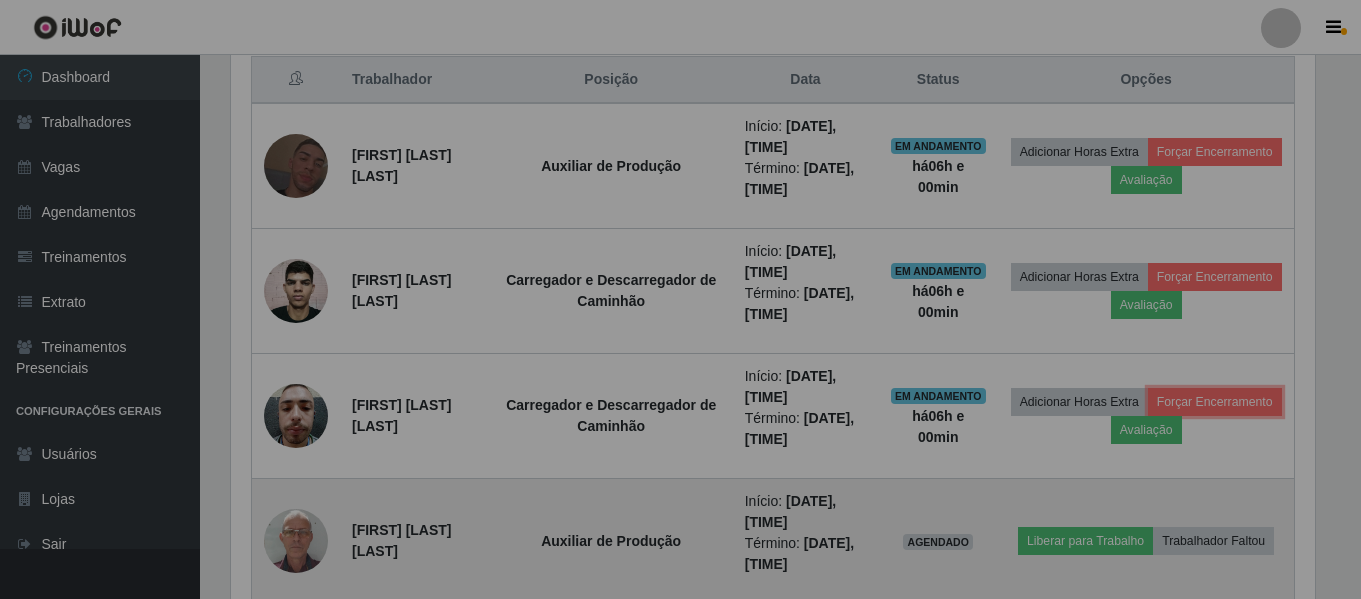 scroll, scrollTop: 999585, scrollLeft: 998901, axis: both 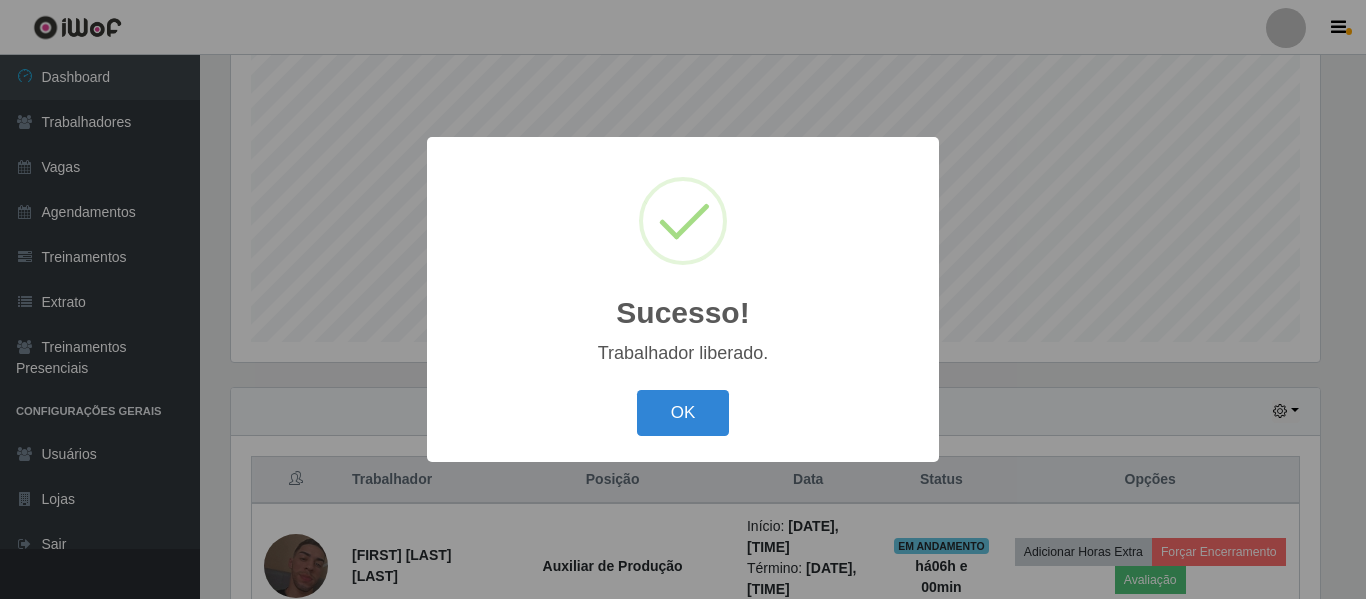 drag, startPoint x: 690, startPoint y: 420, endPoint x: 706, endPoint y: 418, distance: 16.124516 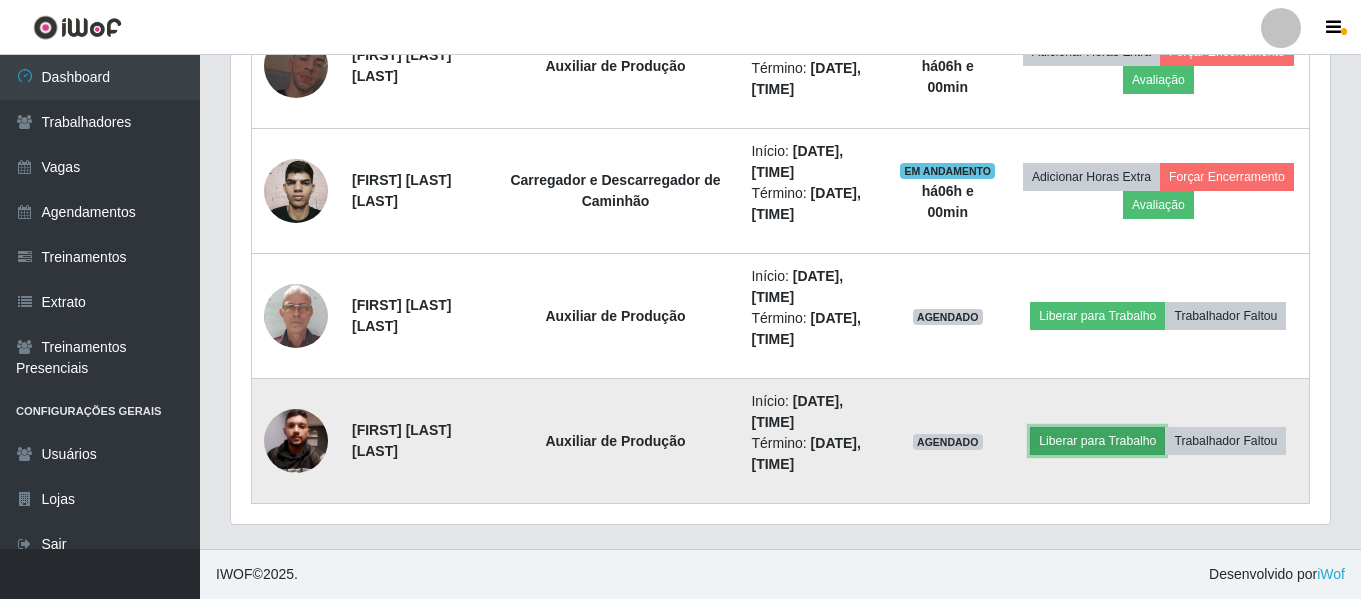 click on "Liberar para Trabalho" at bounding box center (1097, 441) 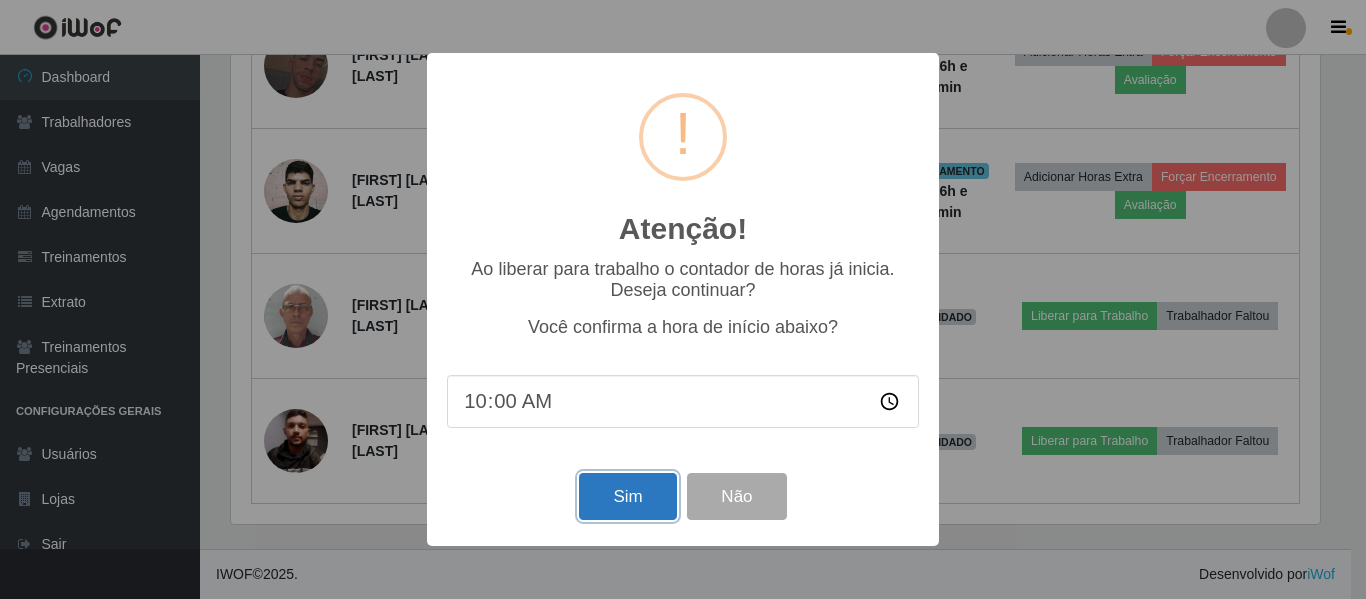 click on "Sim" at bounding box center [627, 496] 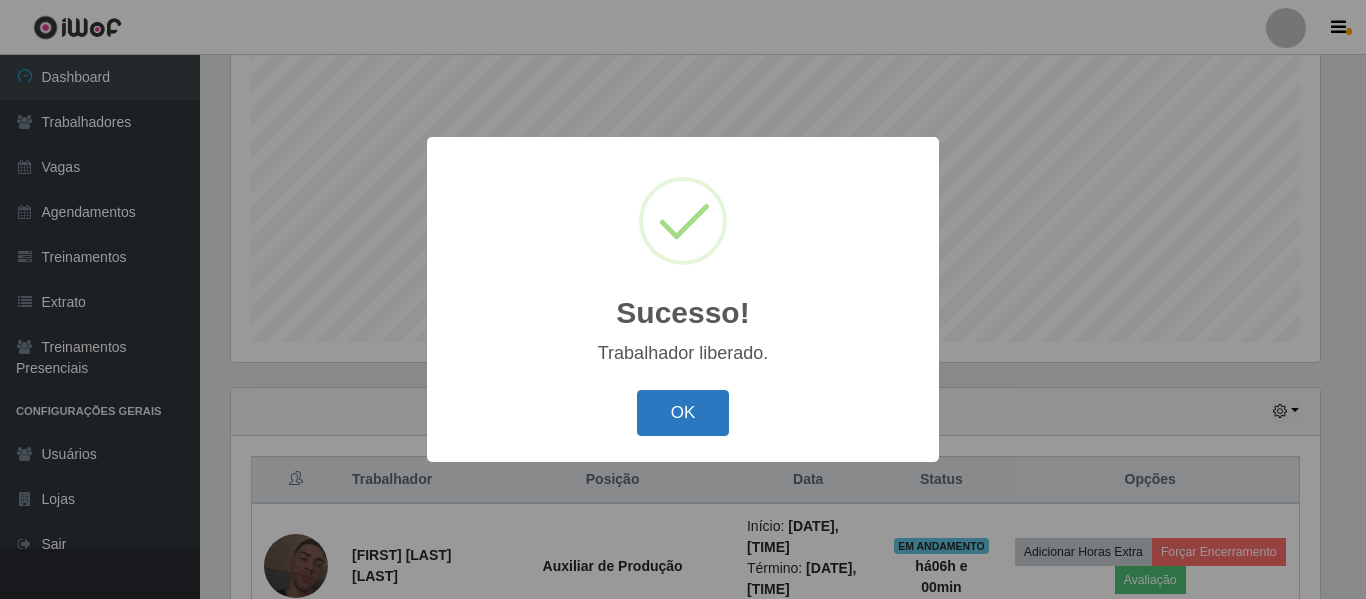 click on "OK" at bounding box center [683, 413] 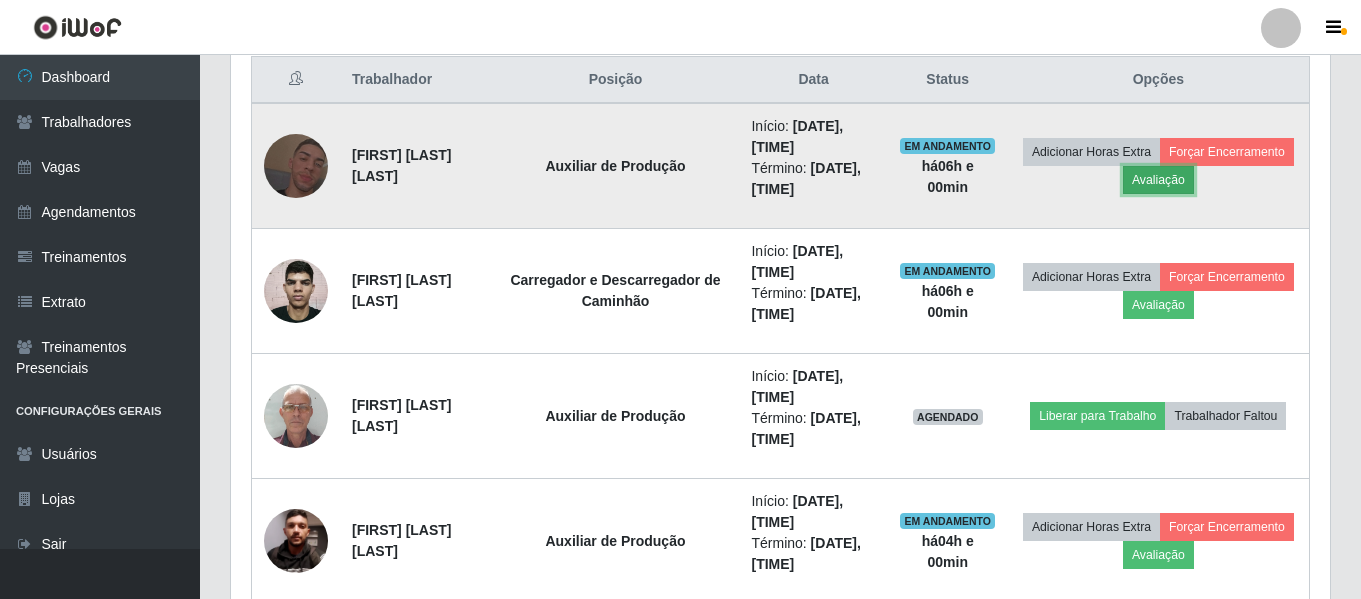 click on "Avaliação" at bounding box center [1158, 180] 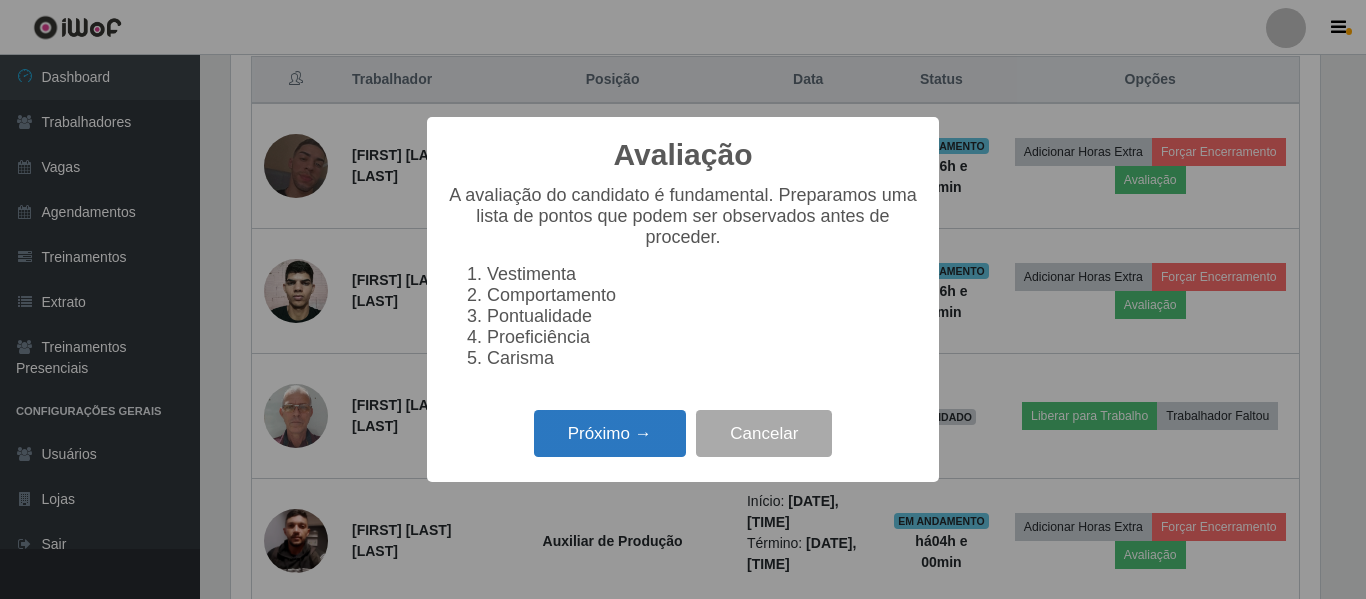 click on "Próximo →" at bounding box center (610, 433) 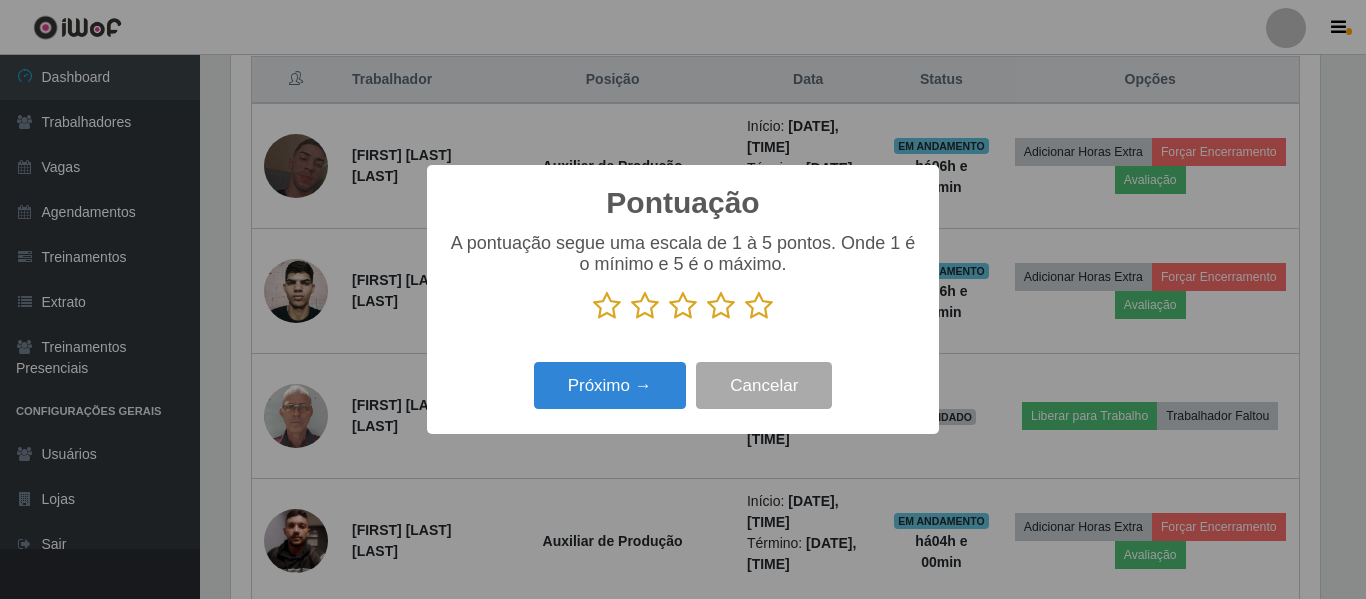 click at bounding box center [683, 306] 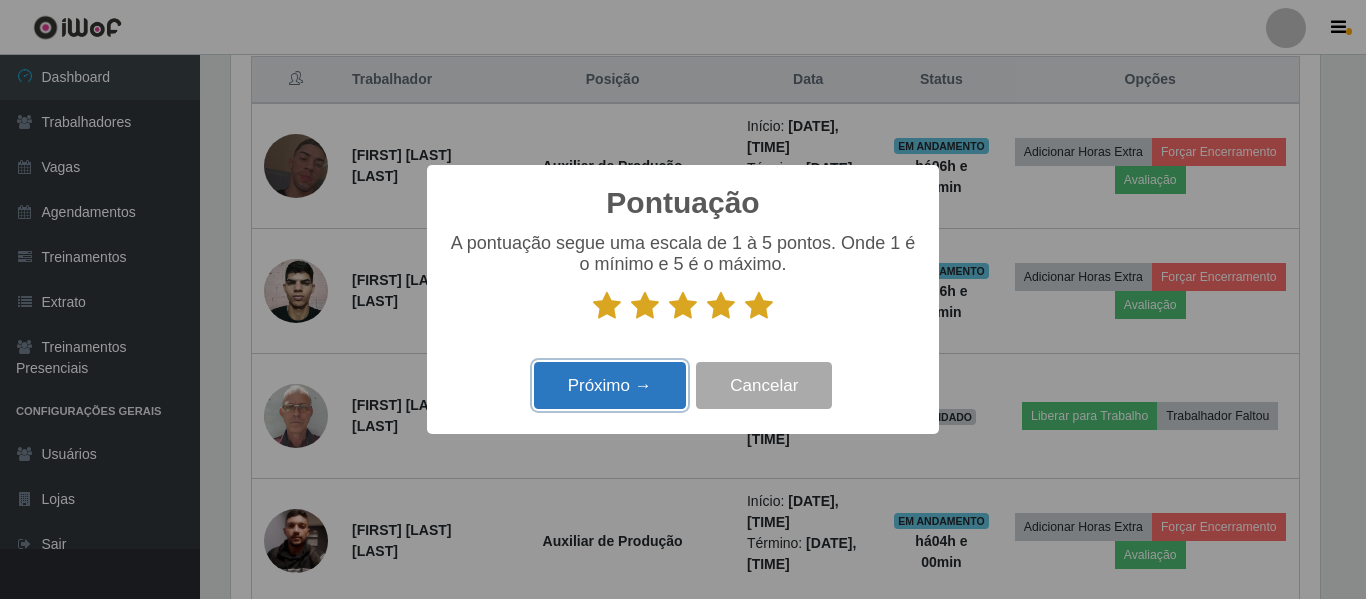 click on "Próximo →" at bounding box center (610, 385) 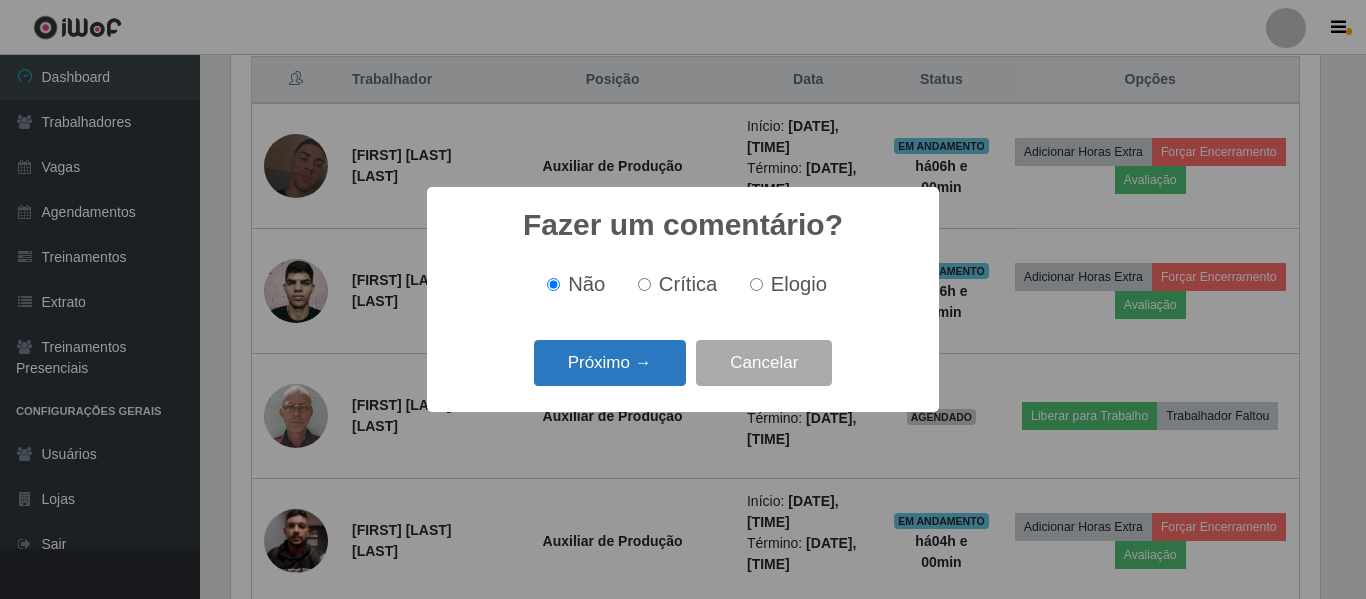 click on "Próximo →" at bounding box center (610, 363) 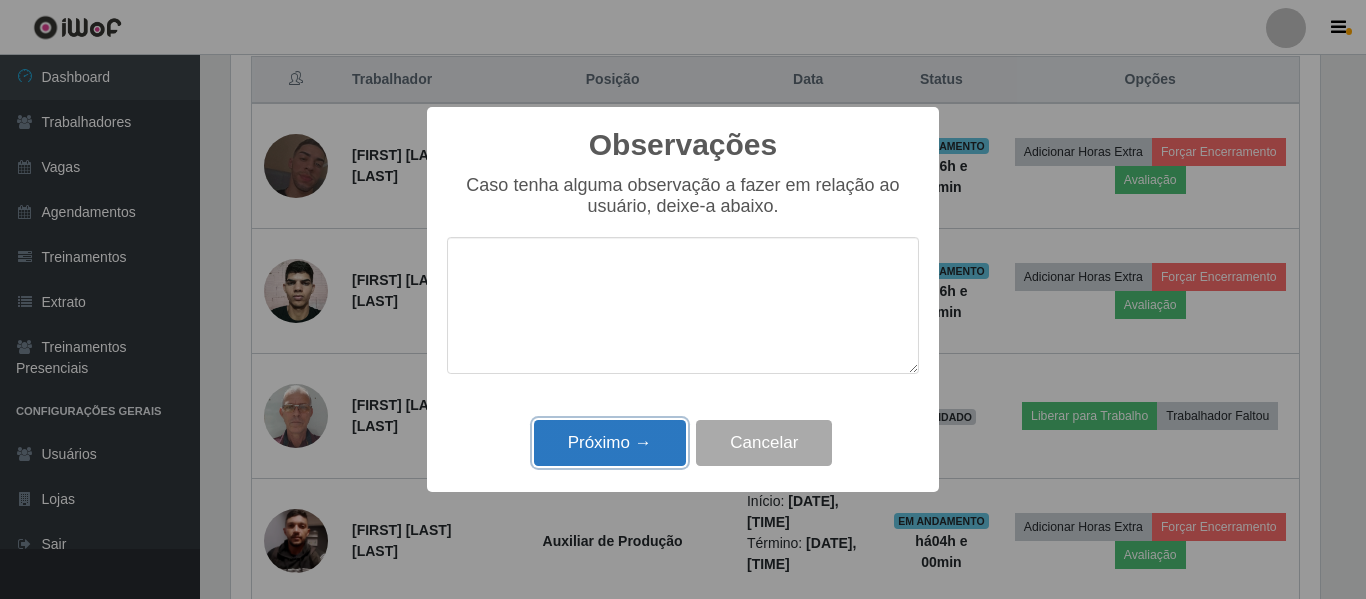 click on "Próximo →" at bounding box center (610, 443) 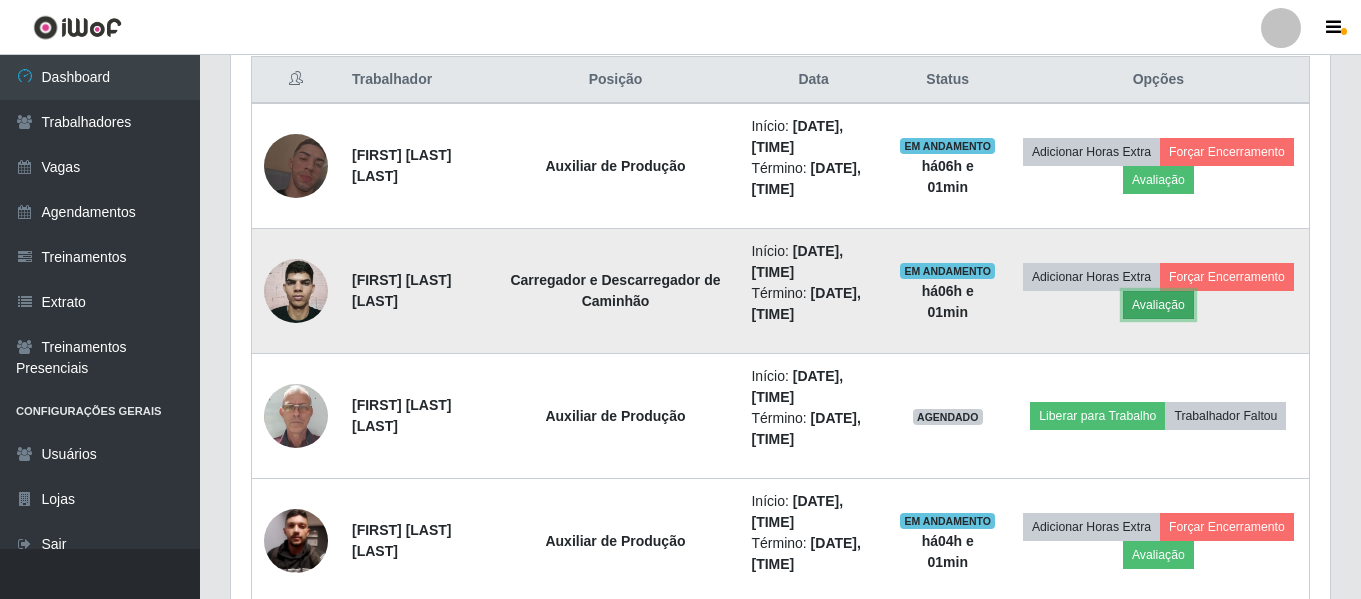 click on "Avaliação" at bounding box center [1158, 305] 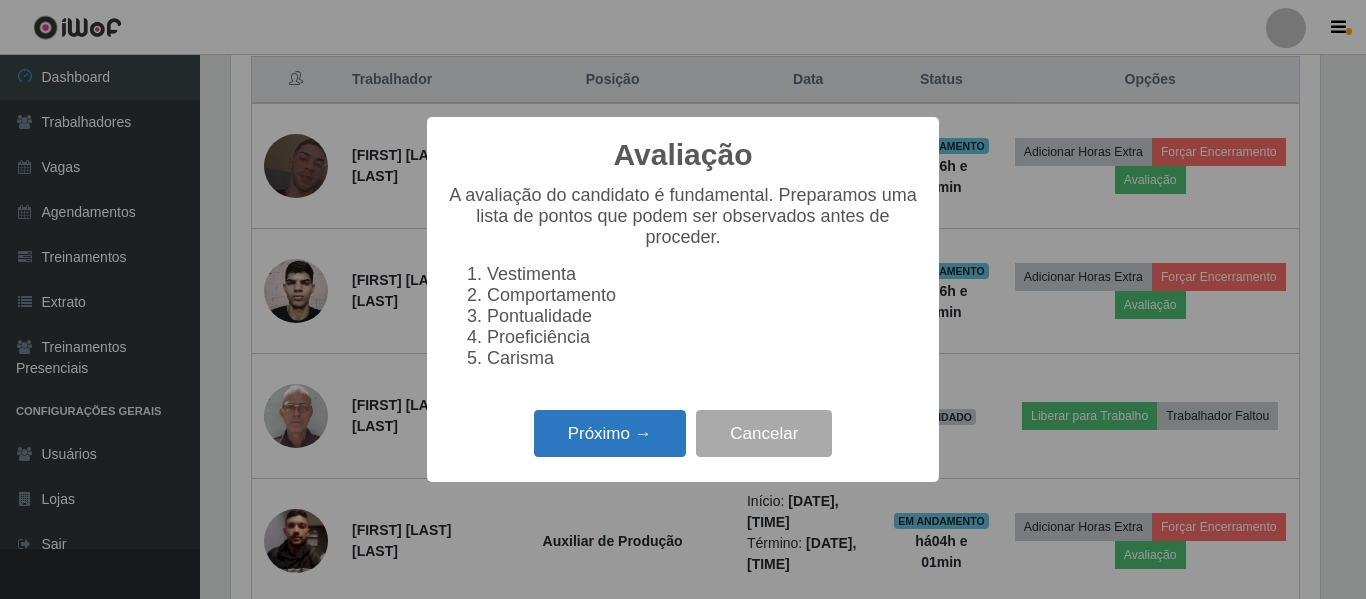 click on "Próximo →" at bounding box center (610, 433) 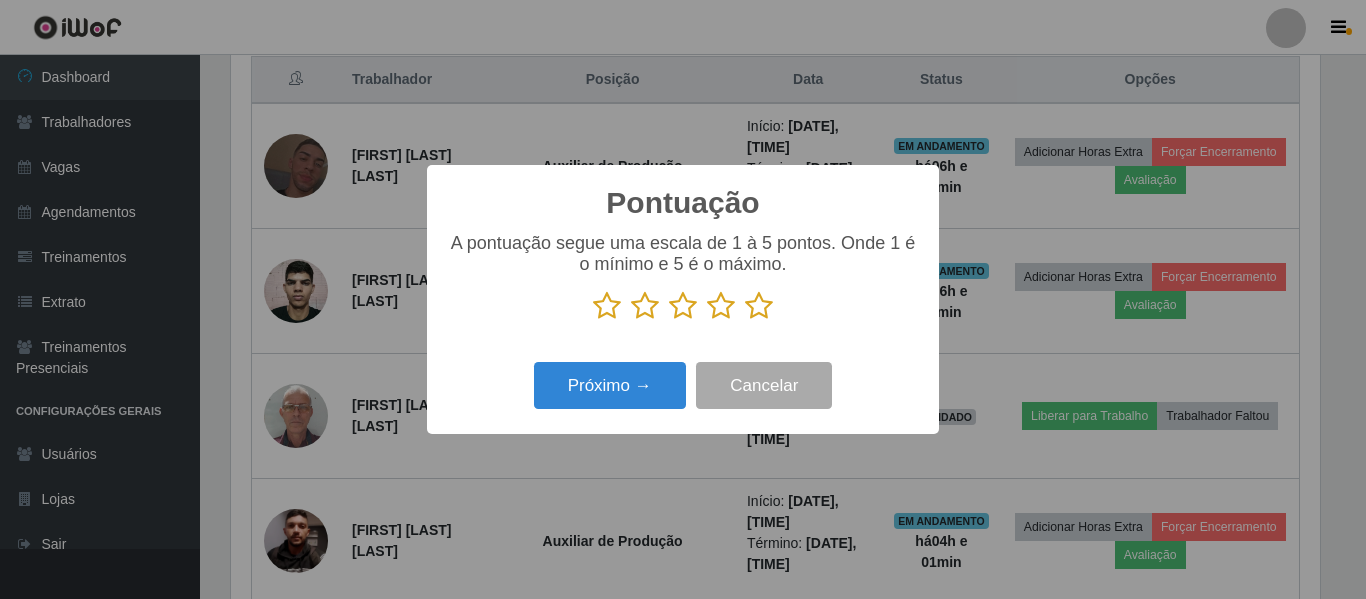 click at bounding box center [759, 306] 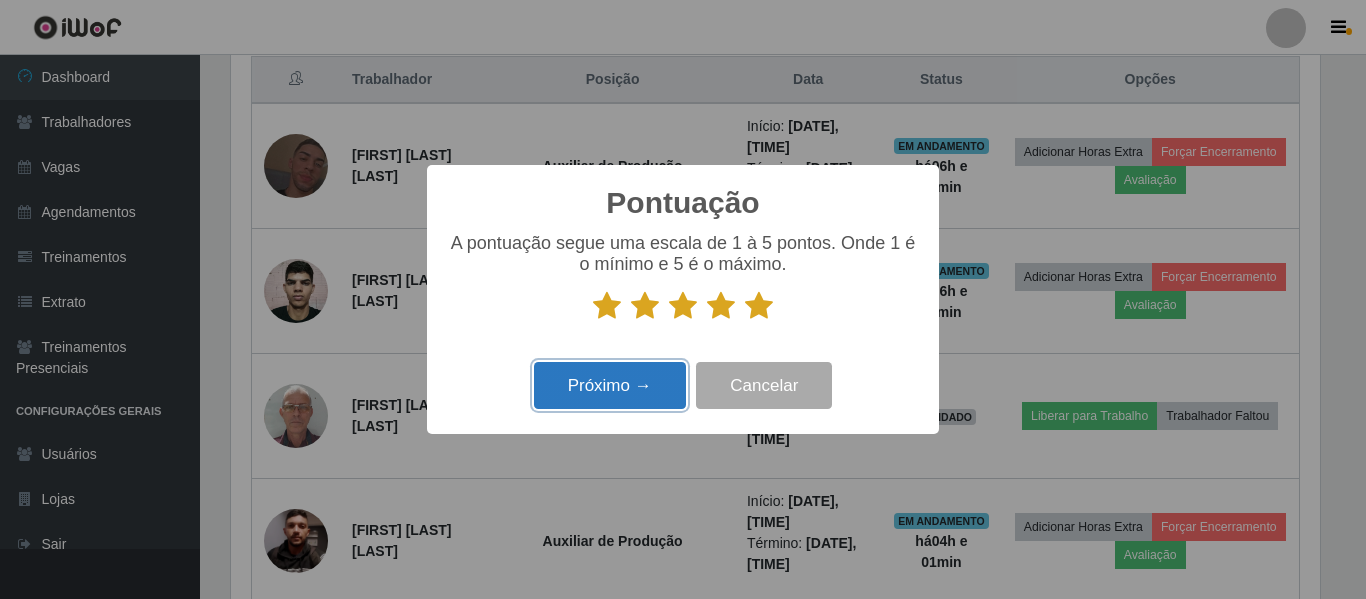 click on "Próximo →" at bounding box center (610, 385) 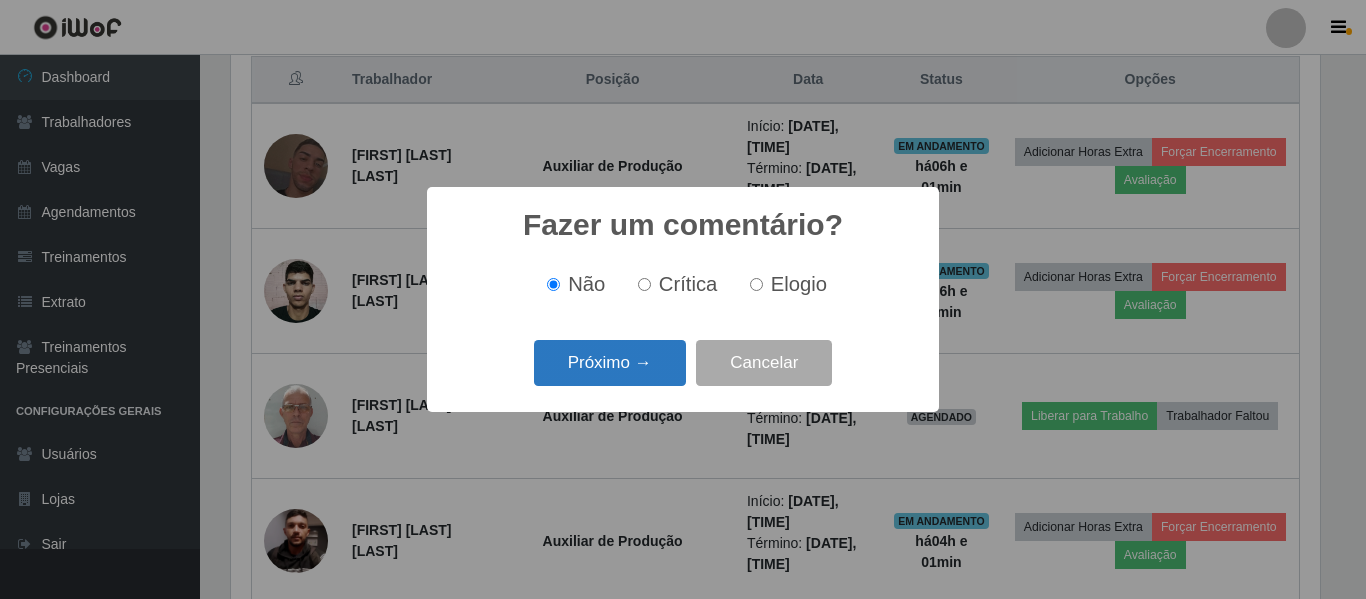 click on "Próximo →" at bounding box center (610, 363) 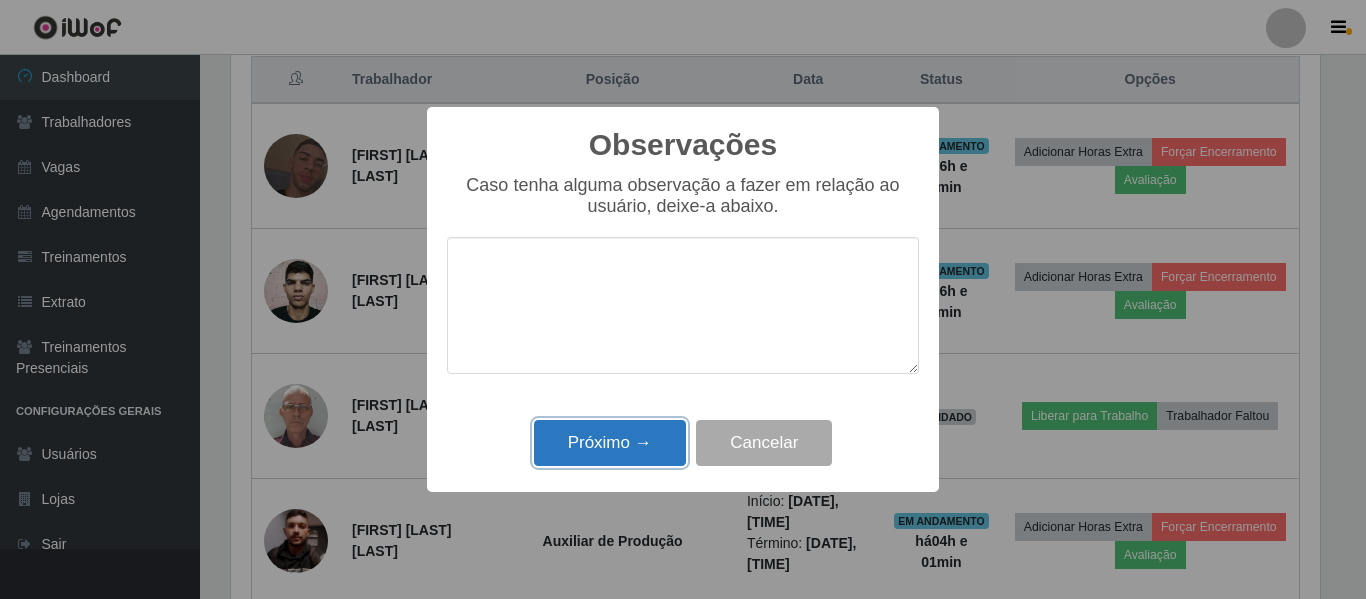 click on "Próximo →" at bounding box center [610, 443] 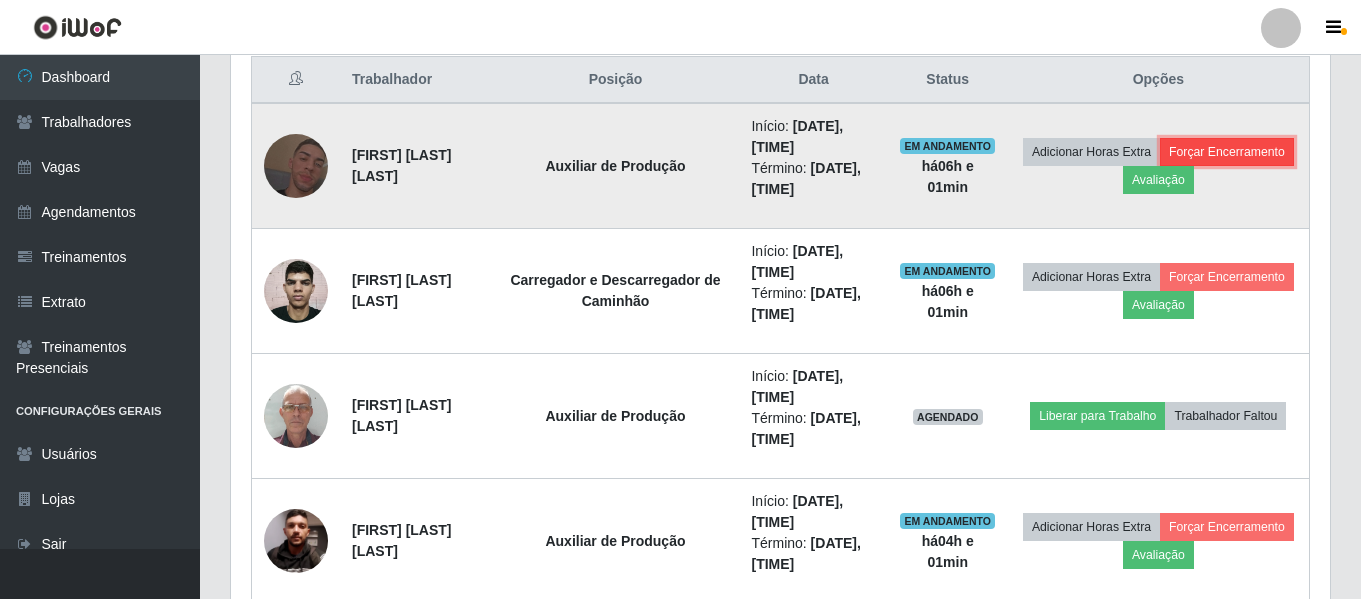 click on "Forçar Encerramento" at bounding box center [1227, 152] 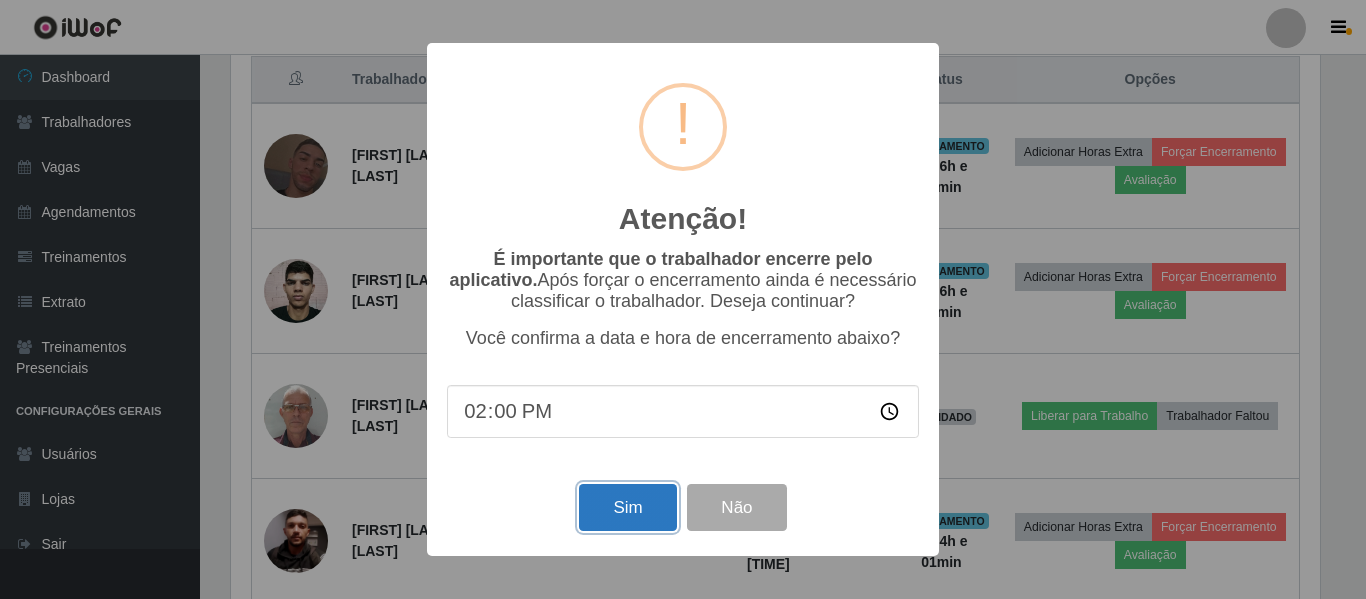 click on "Sim" at bounding box center [627, 507] 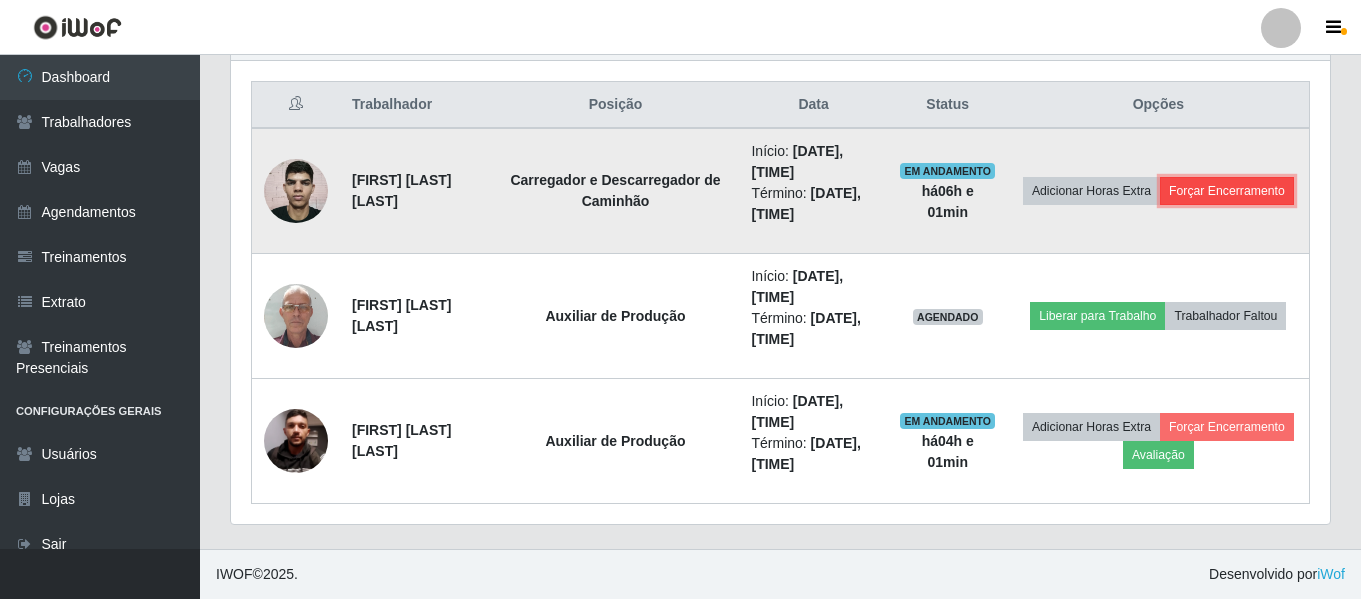 click on "Forçar Encerramento" at bounding box center [1227, 191] 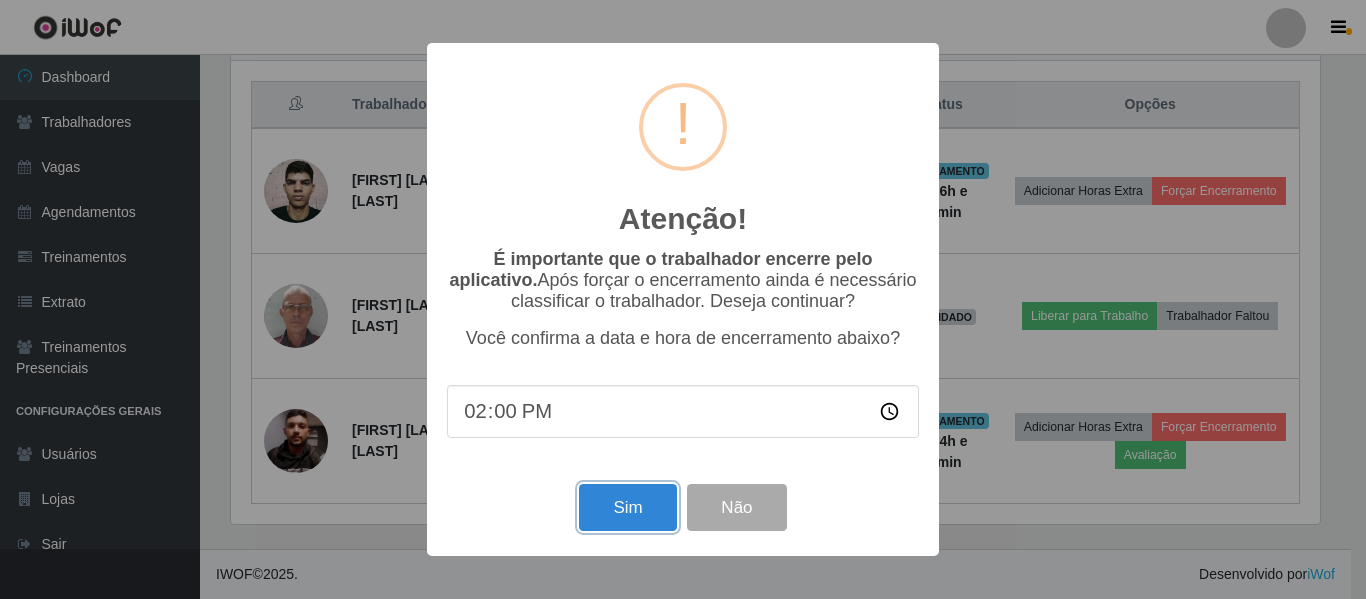 click on "Sim" at bounding box center [627, 507] 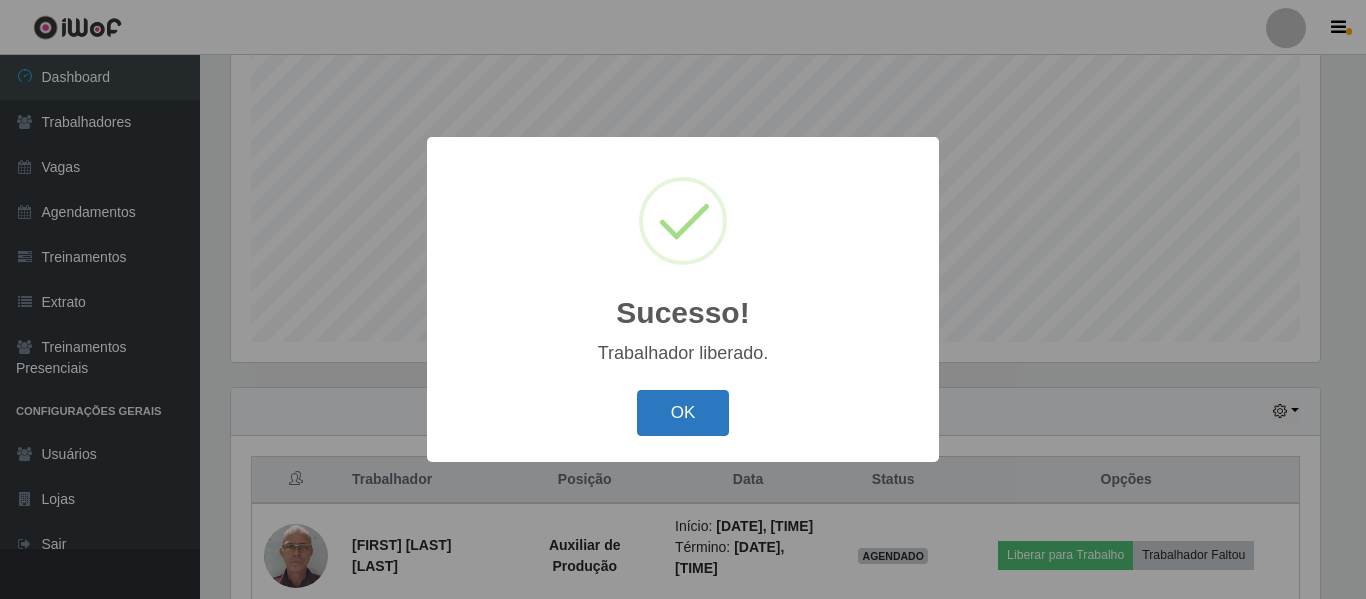 click on "OK" at bounding box center (683, 413) 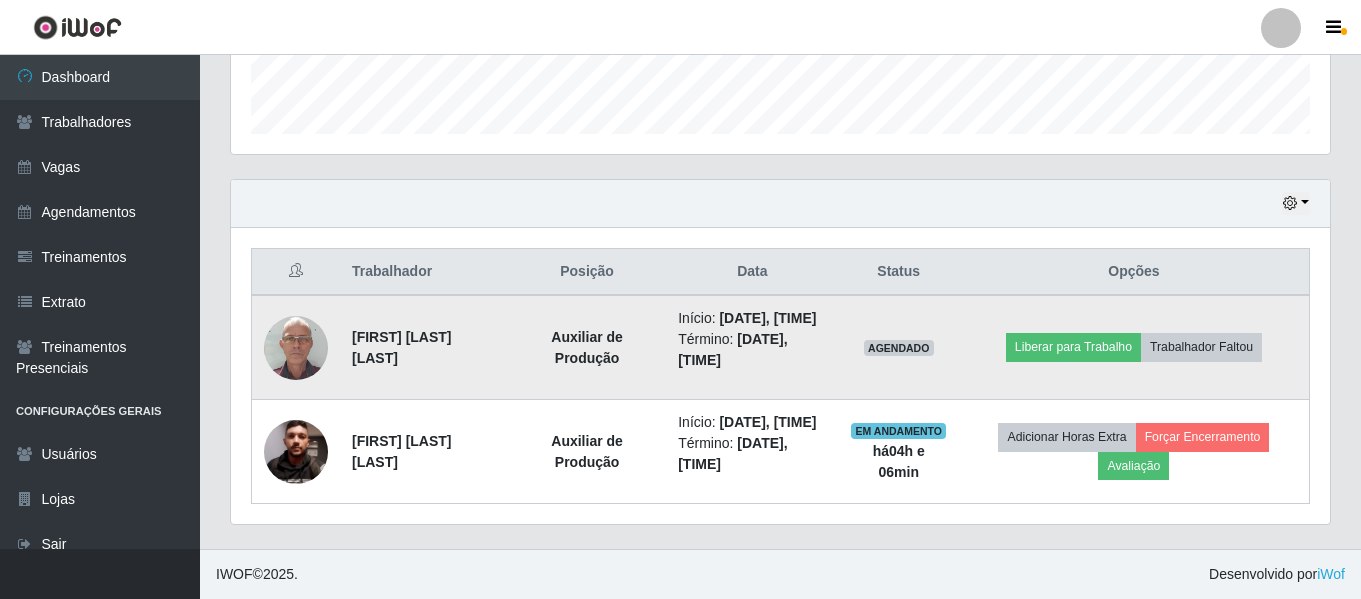 click on "Auxiliar de Produção" at bounding box center (587, 347) 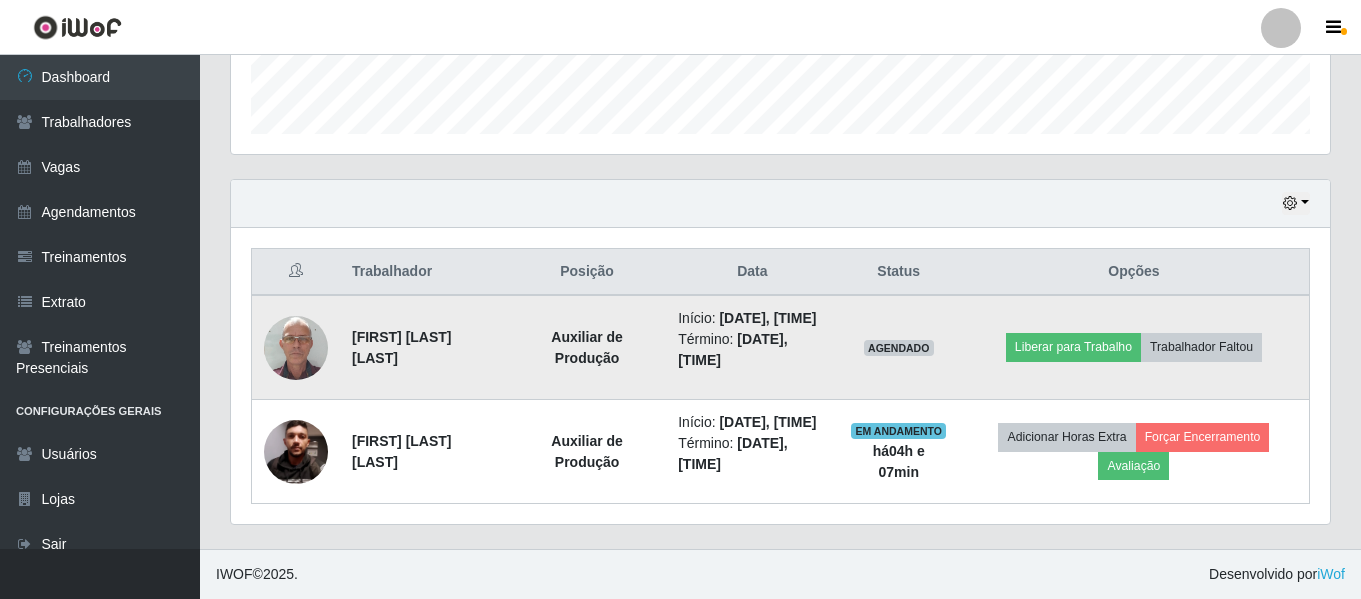 click at bounding box center [296, 347] 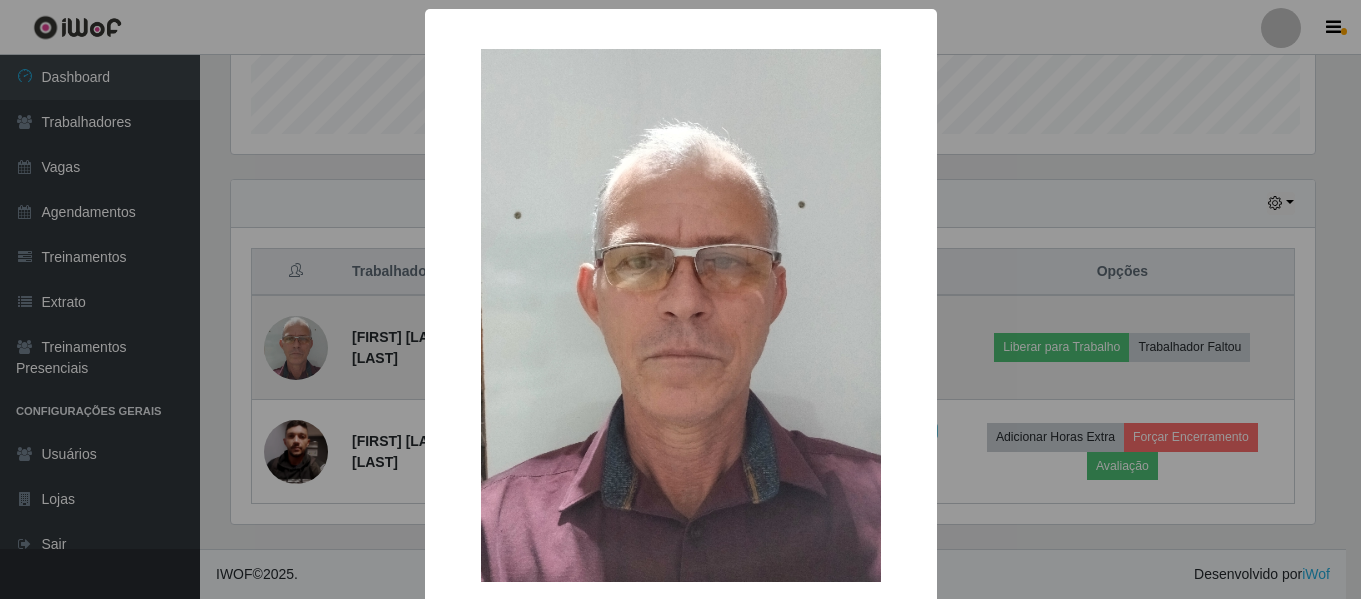 scroll, scrollTop: 999585, scrollLeft: 998911, axis: both 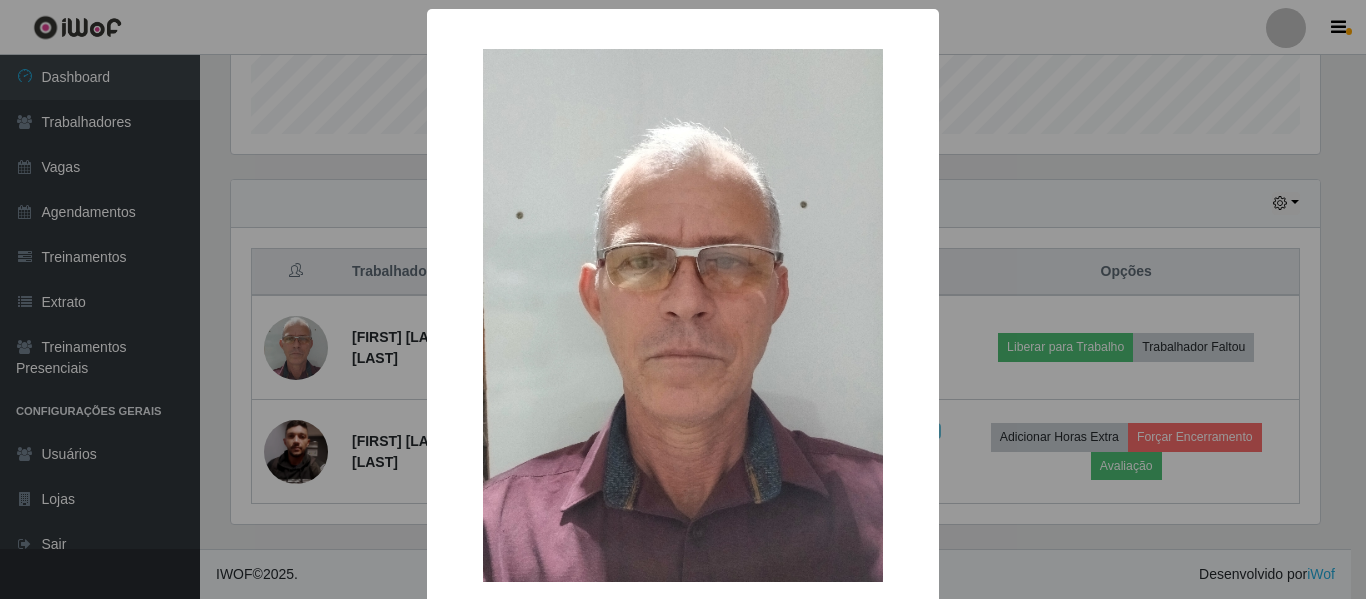 click on "× OK Cancel" at bounding box center (683, 299) 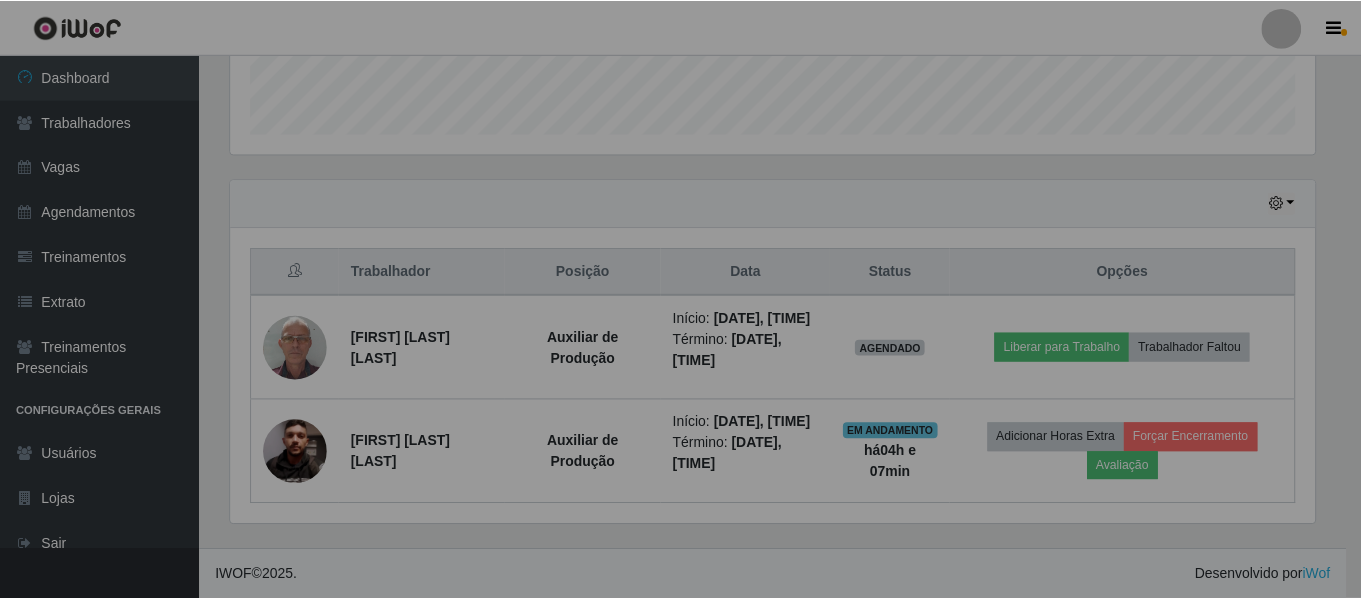 scroll, scrollTop: 999585, scrollLeft: 998901, axis: both 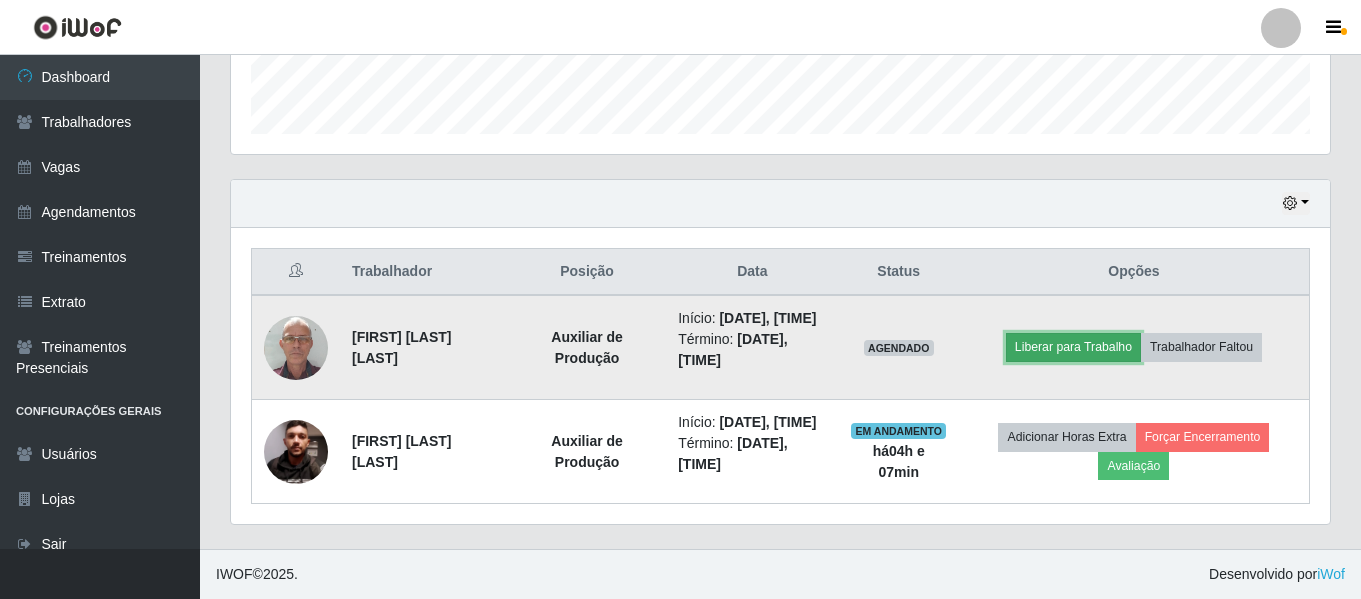 click on "Liberar para Trabalho" at bounding box center [1073, 347] 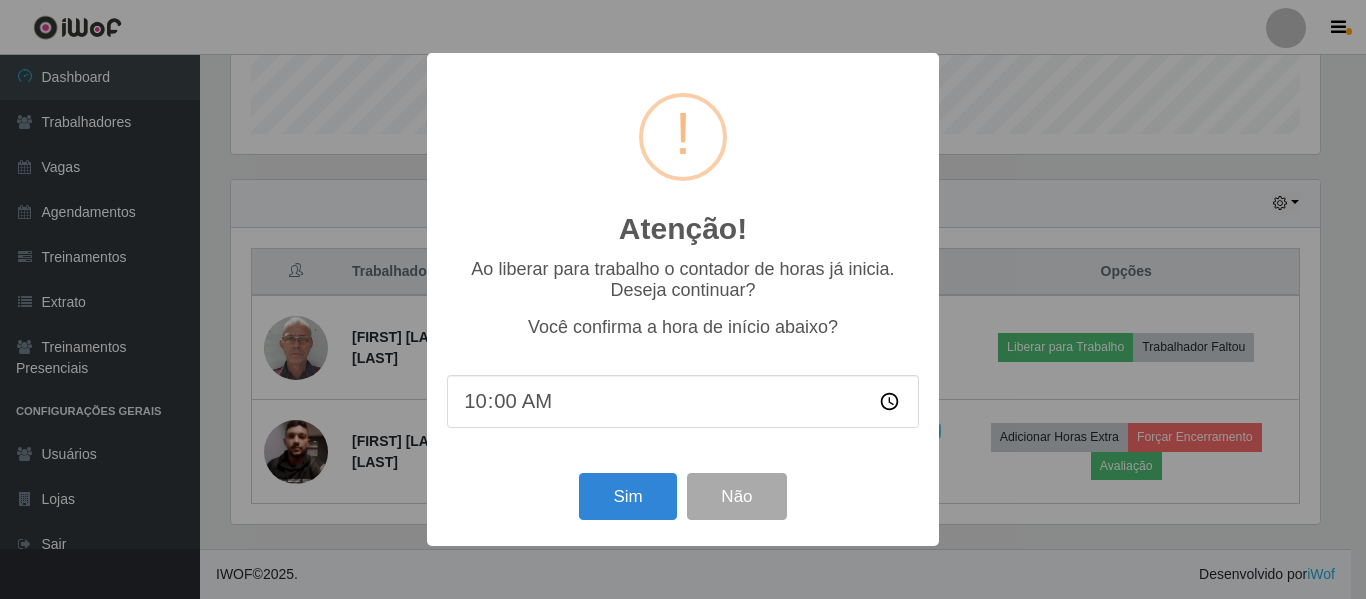scroll, scrollTop: 999585, scrollLeft: 998911, axis: both 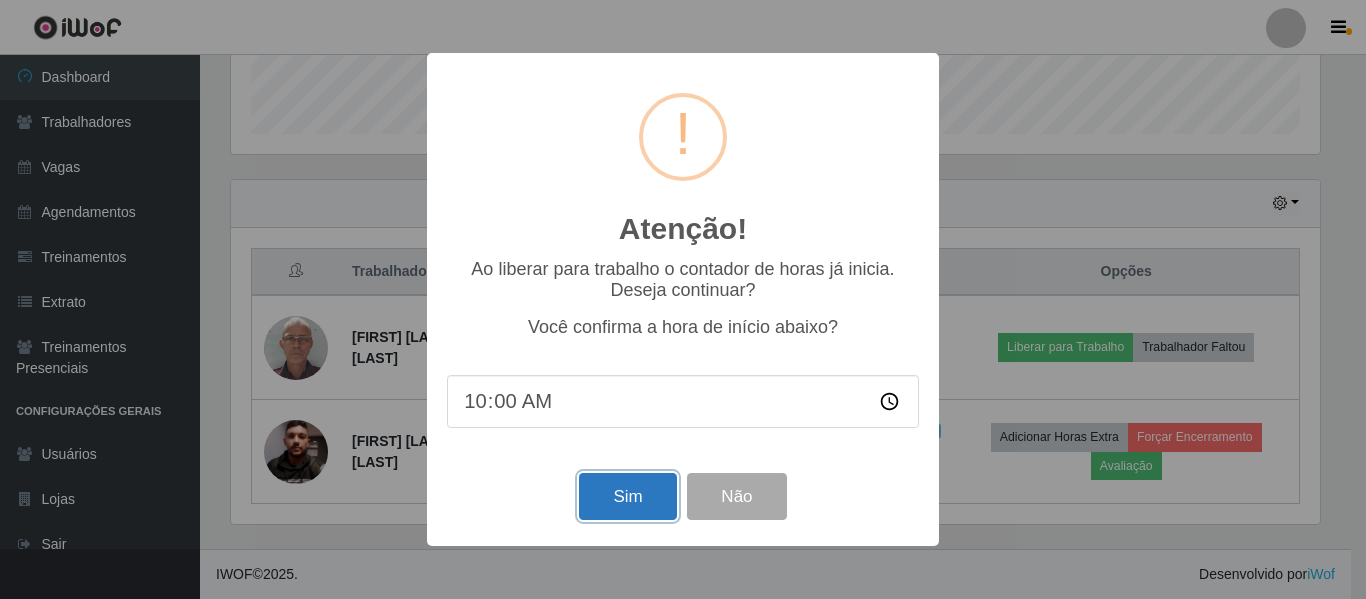 click on "Sim" at bounding box center [627, 496] 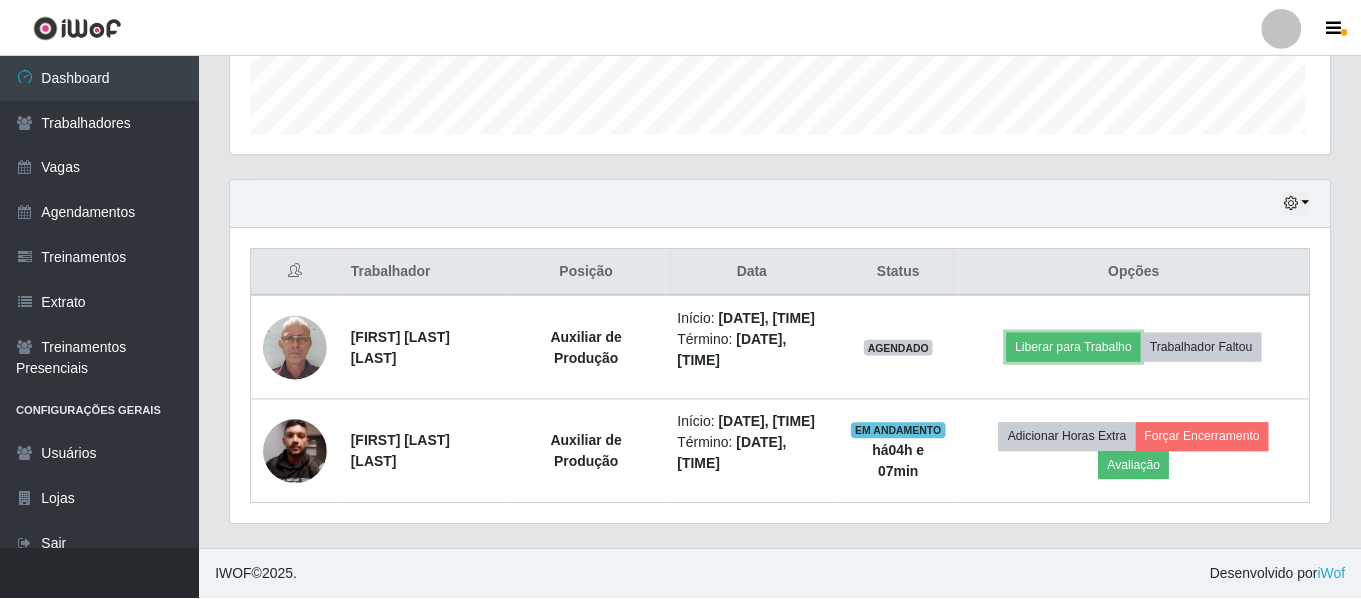 scroll, scrollTop: 999585, scrollLeft: 998901, axis: both 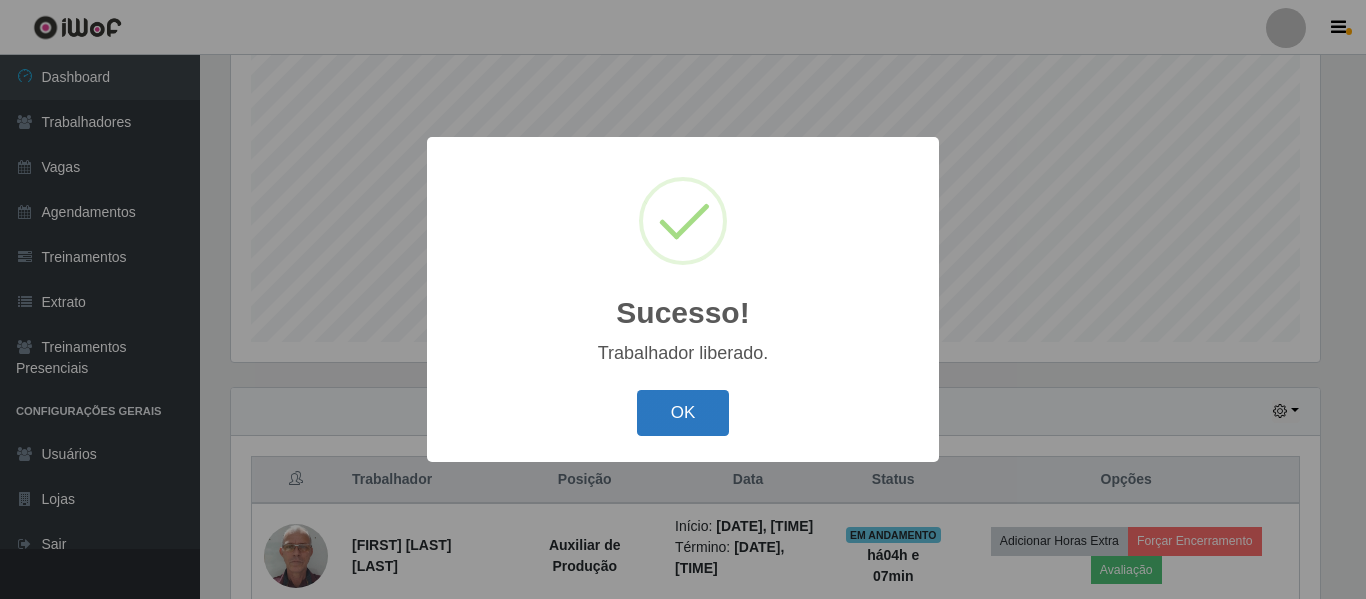 click on "OK" at bounding box center [683, 413] 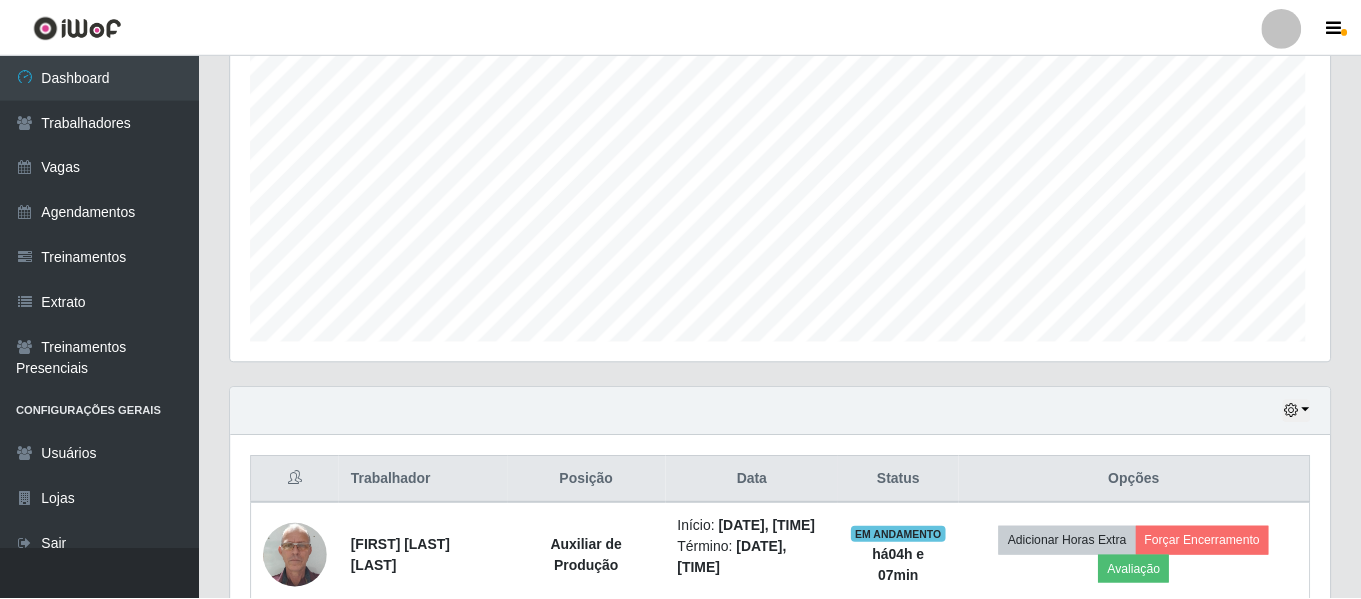 scroll, scrollTop: 999585, scrollLeft: 998901, axis: both 